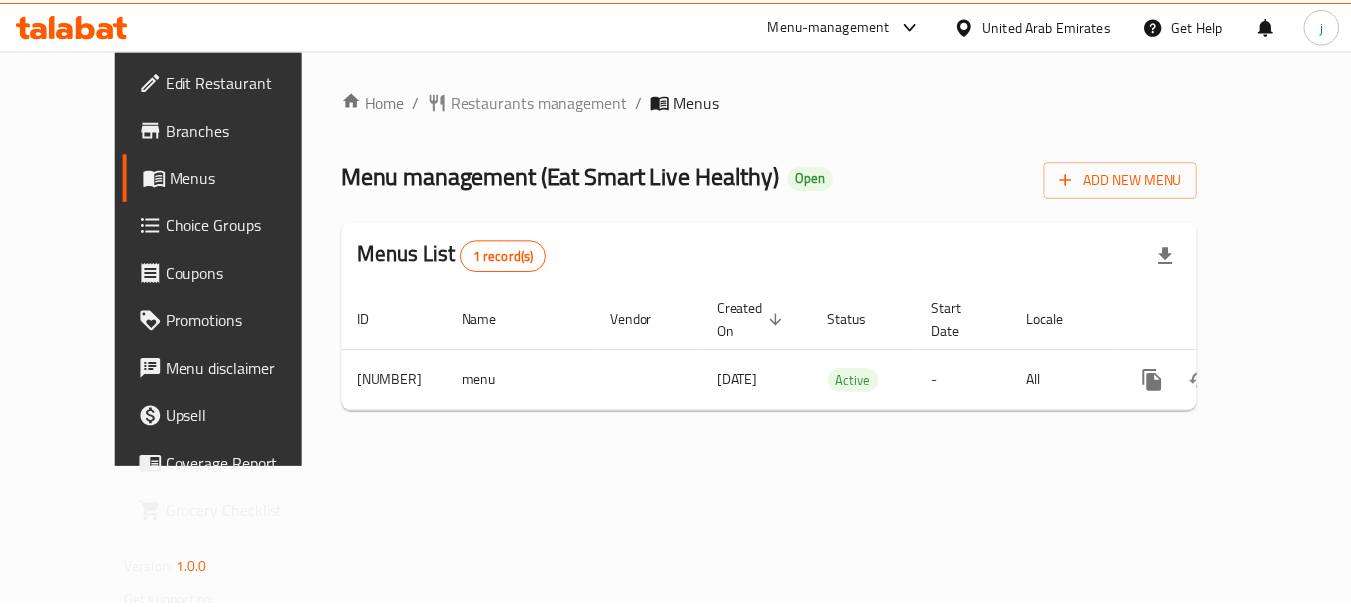 scroll, scrollTop: 0, scrollLeft: 0, axis: both 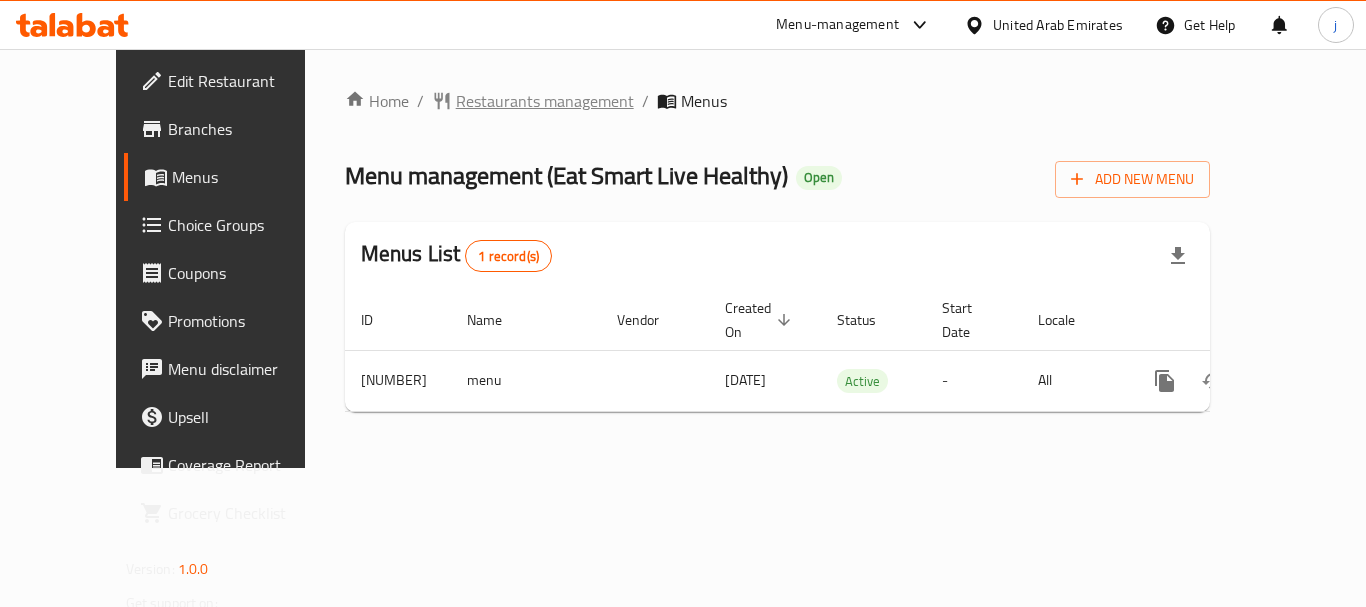 click on "Restaurants management" at bounding box center (545, 101) 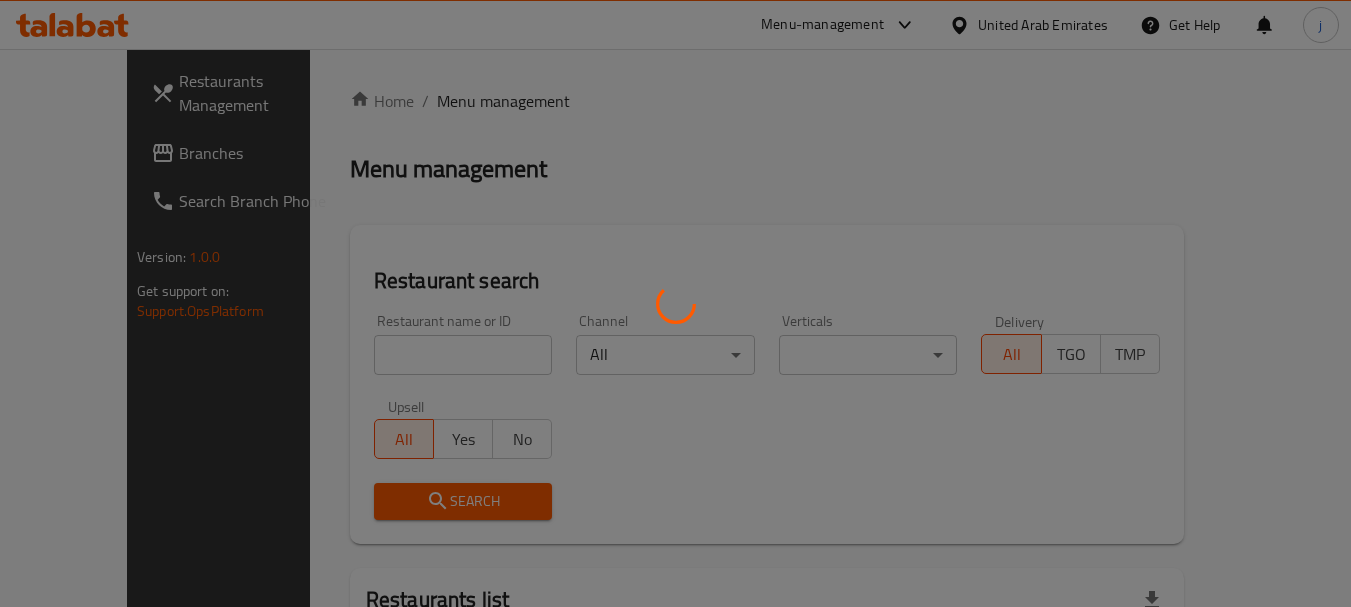 click at bounding box center [675, 303] 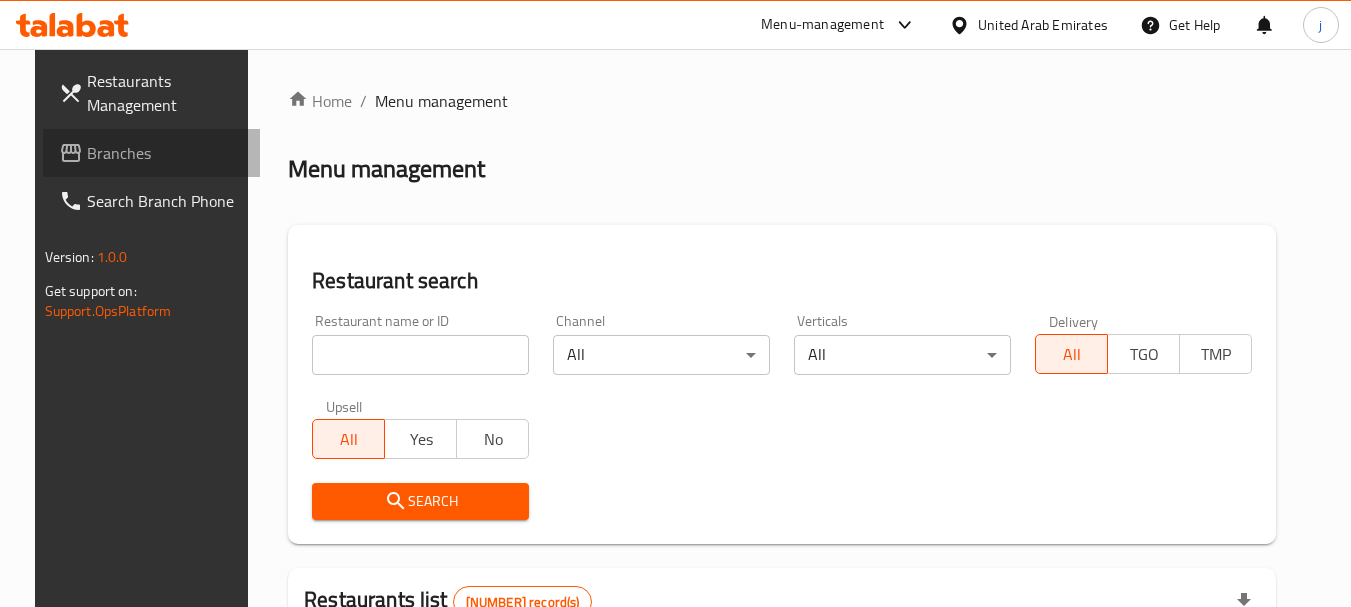 click on "Branches" at bounding box center (166, 153) 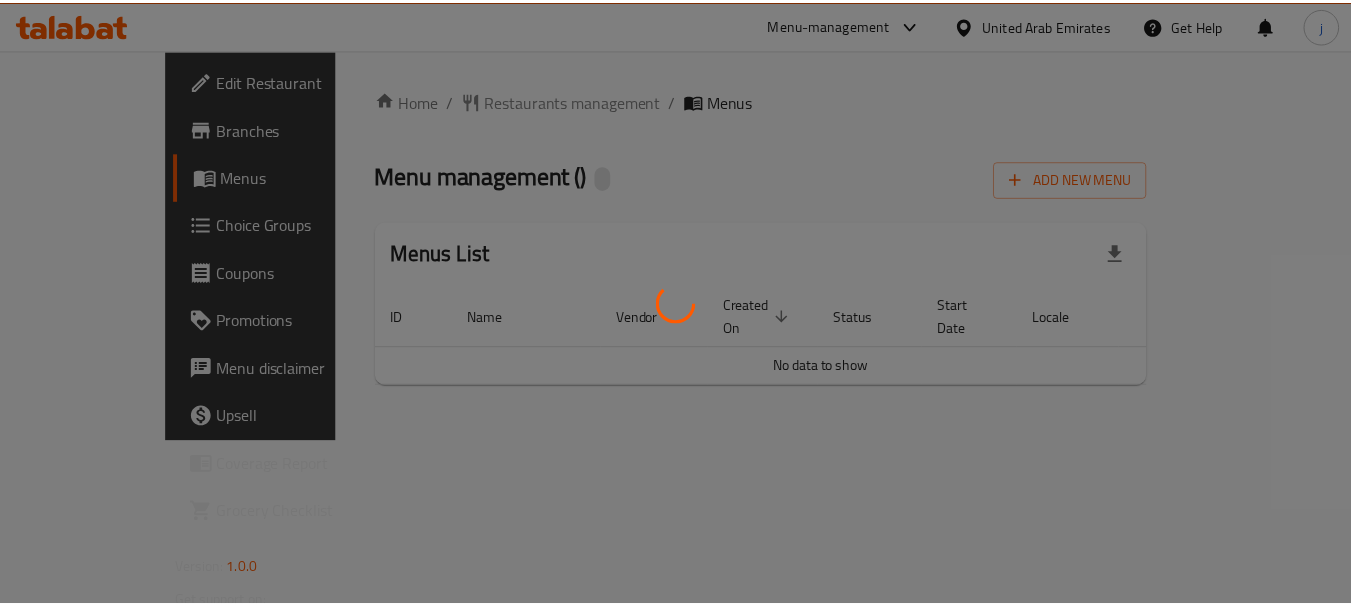 scroll, scrollTop: 0, scrollLeft: 0, axis: both 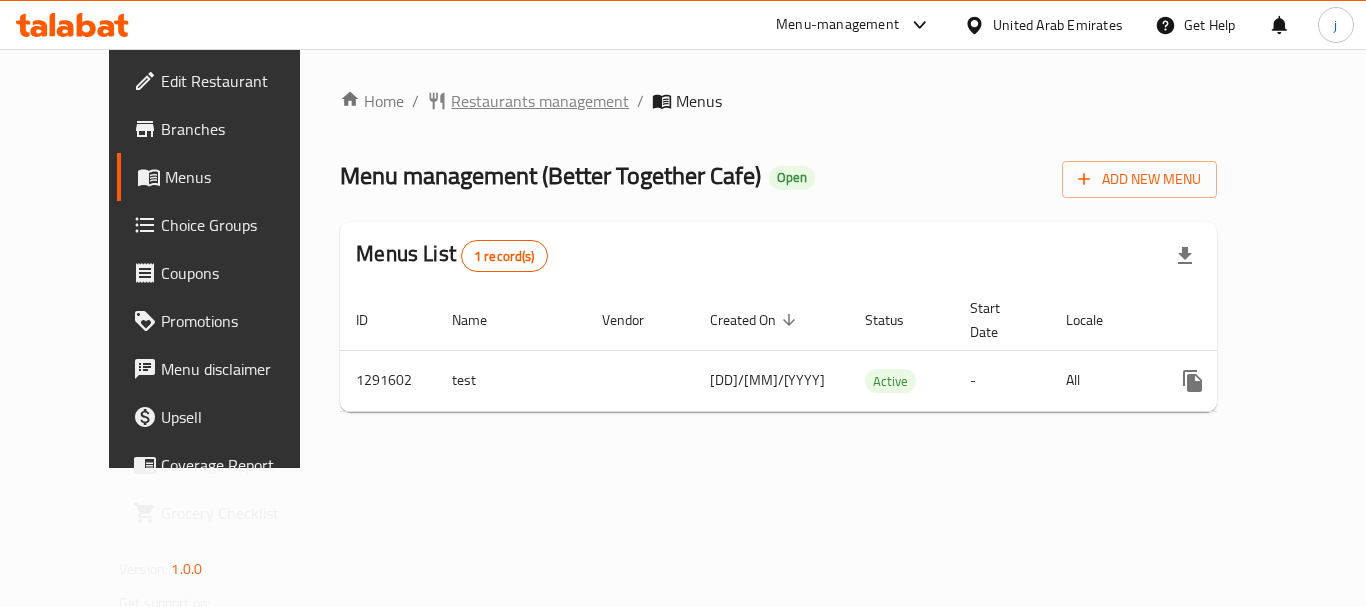 click on "Restaurants management" at bounding box center (540, 101) 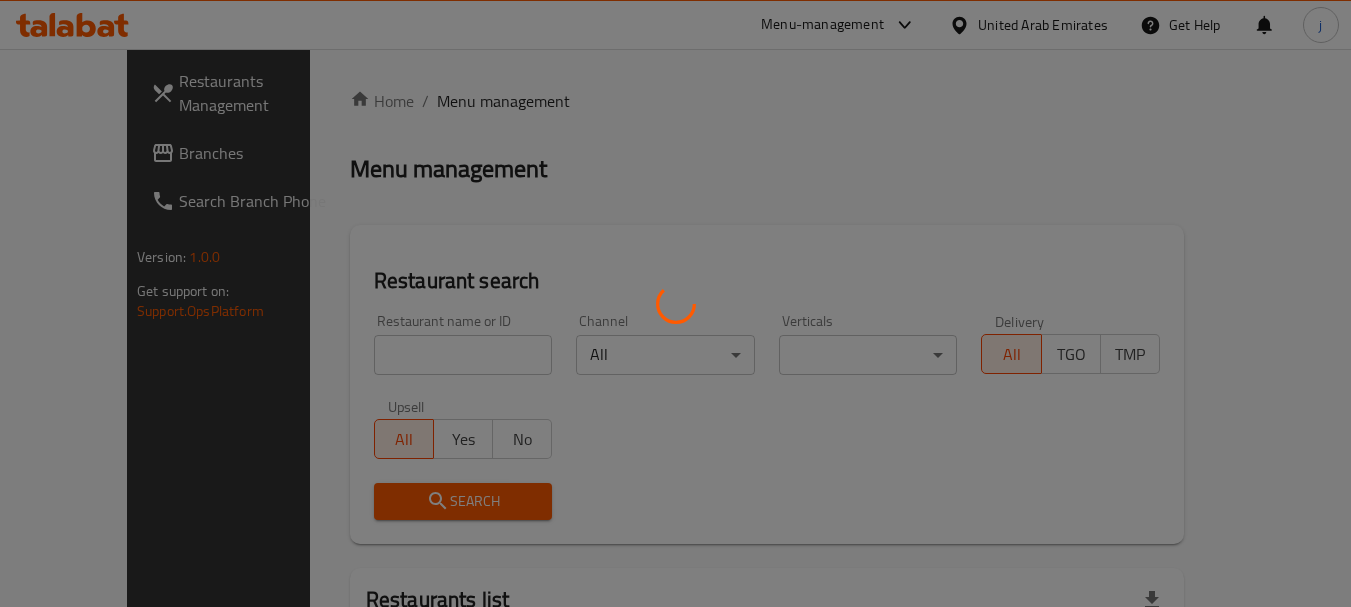 click at bounding box center (675, 303) 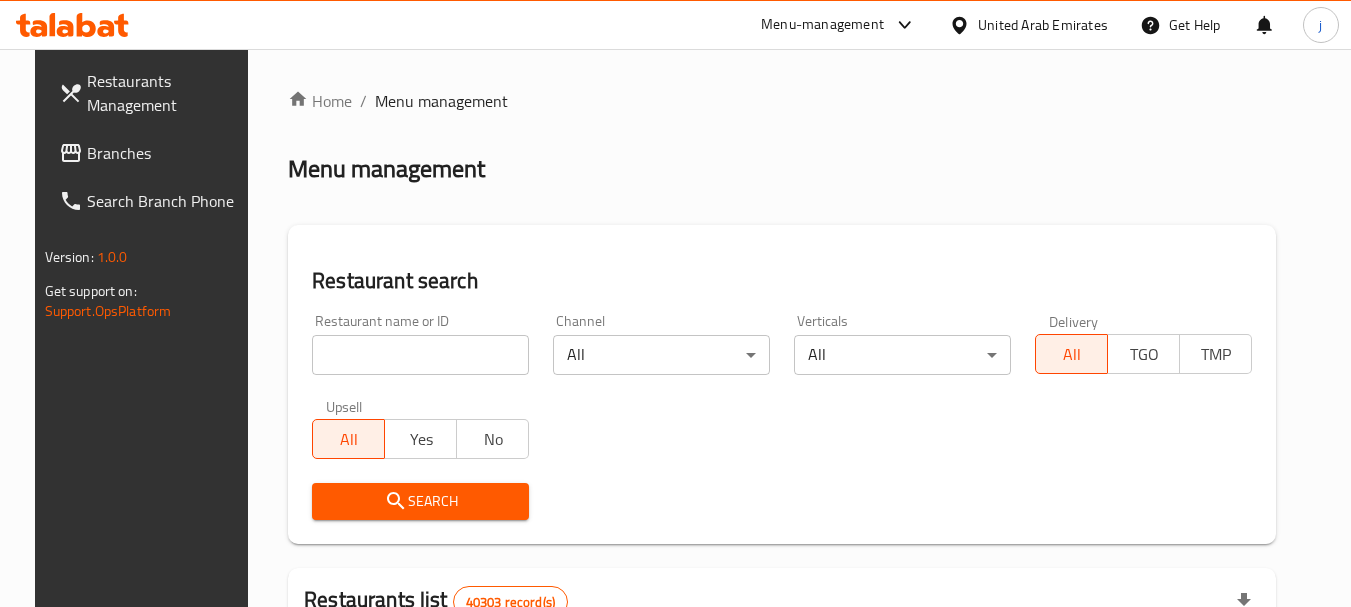 click on "Branches" at bounding box center [166, 153] 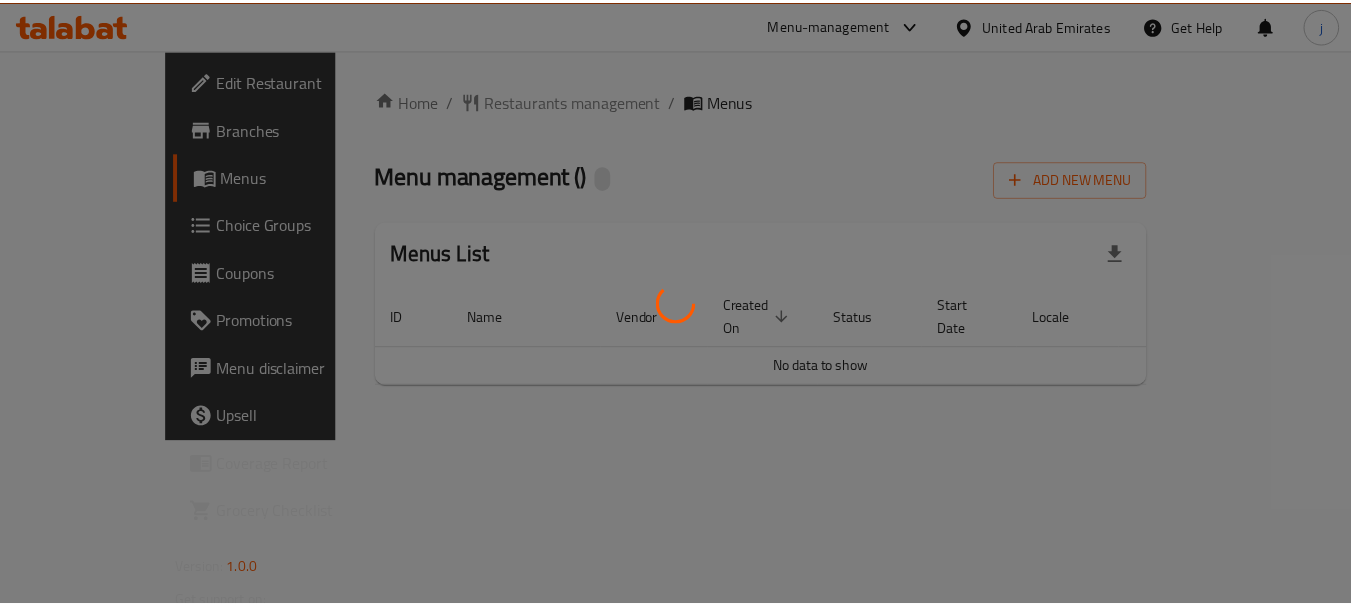 scroll, scrollTop: 0, scrollLeft: 0, axis: both 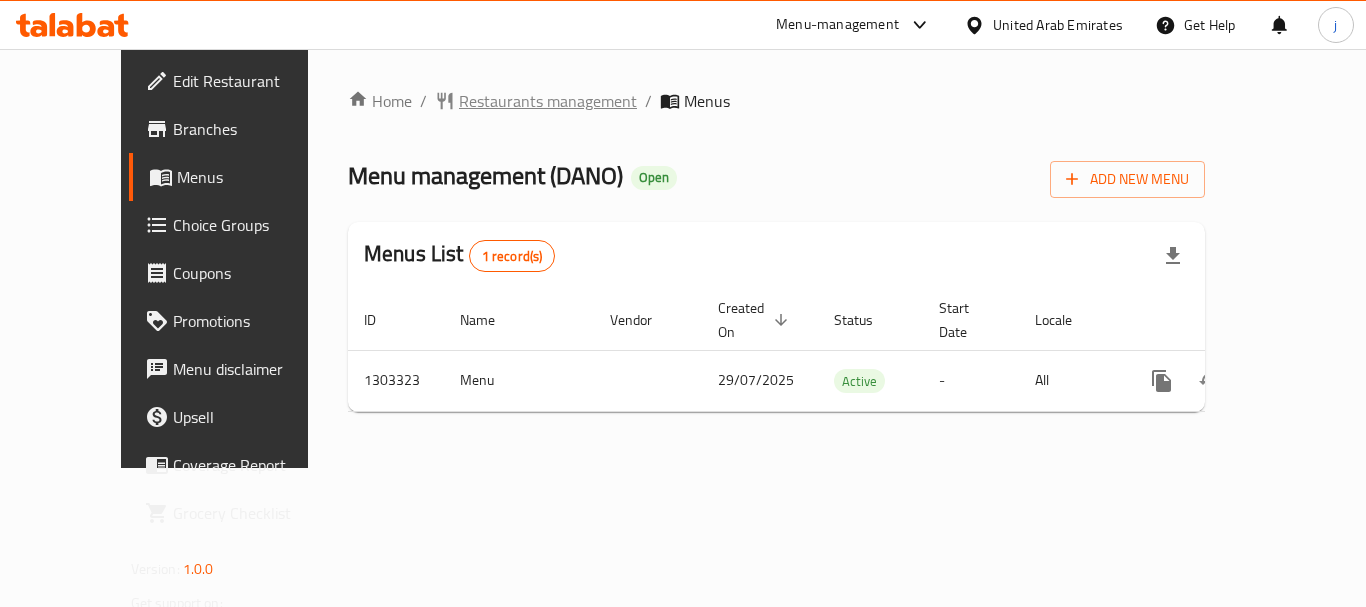 click on "Restaurants management" at bounding box center [548, 101] 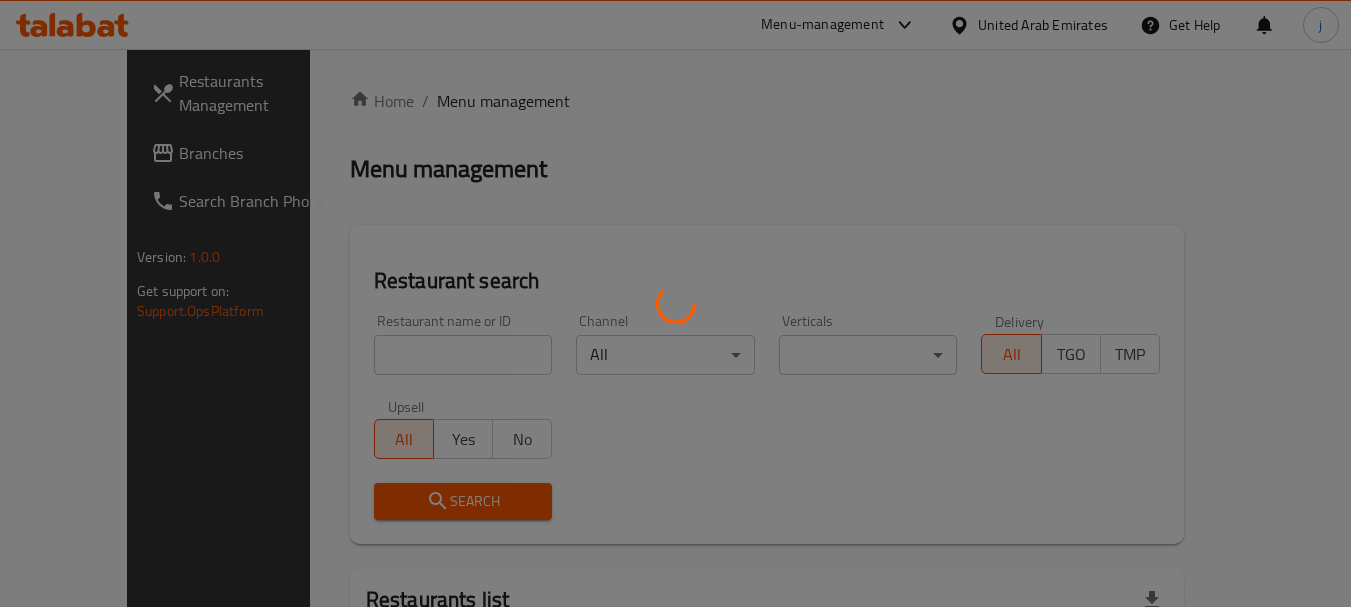 click at bounding box center [675, 303] 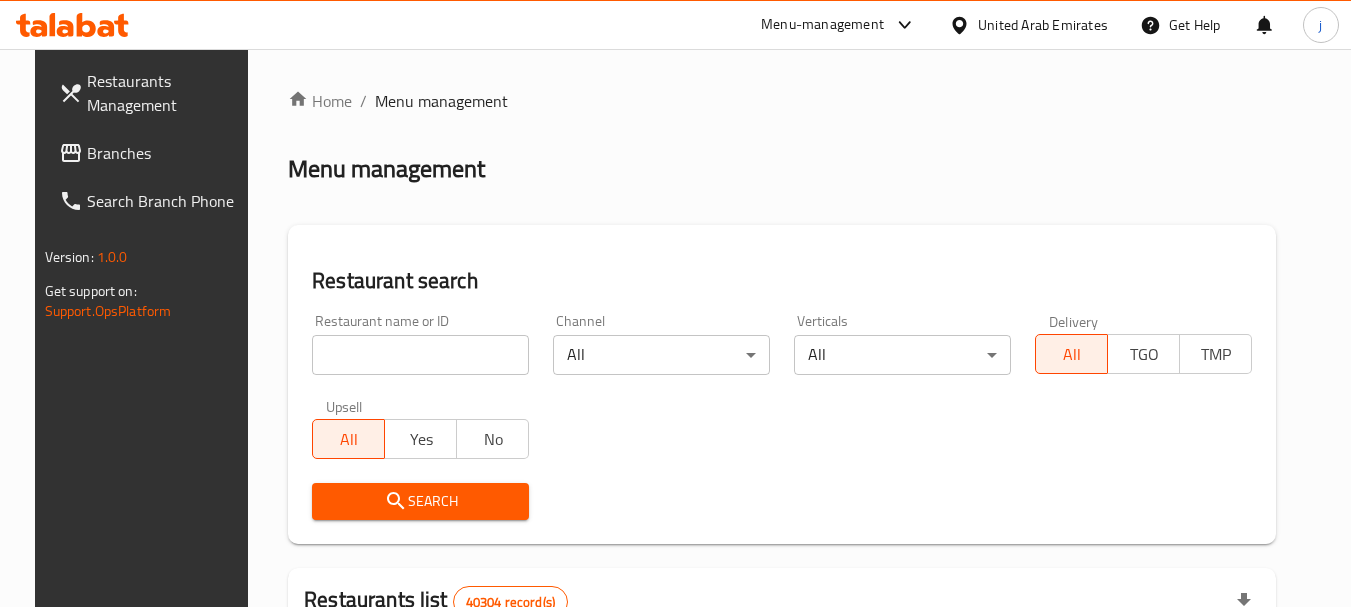 click on "Branches" at bounding box center [166, 153] 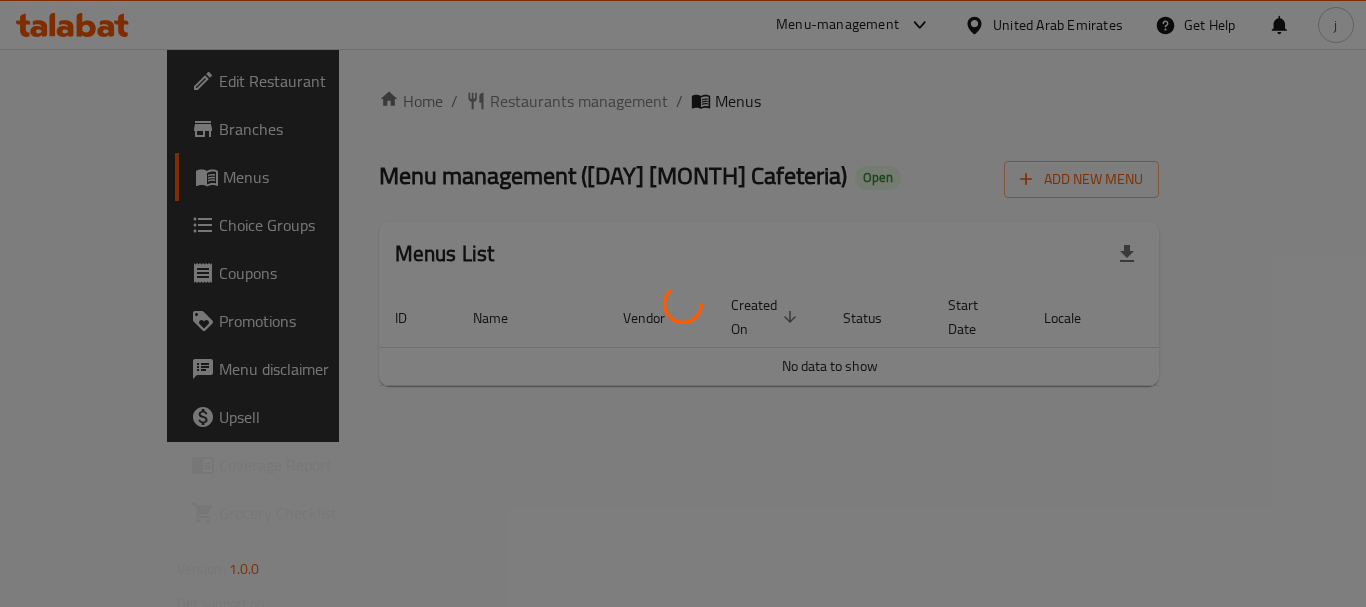 scroll, scrollTop: 0, scrollLeft: 0, axis: both 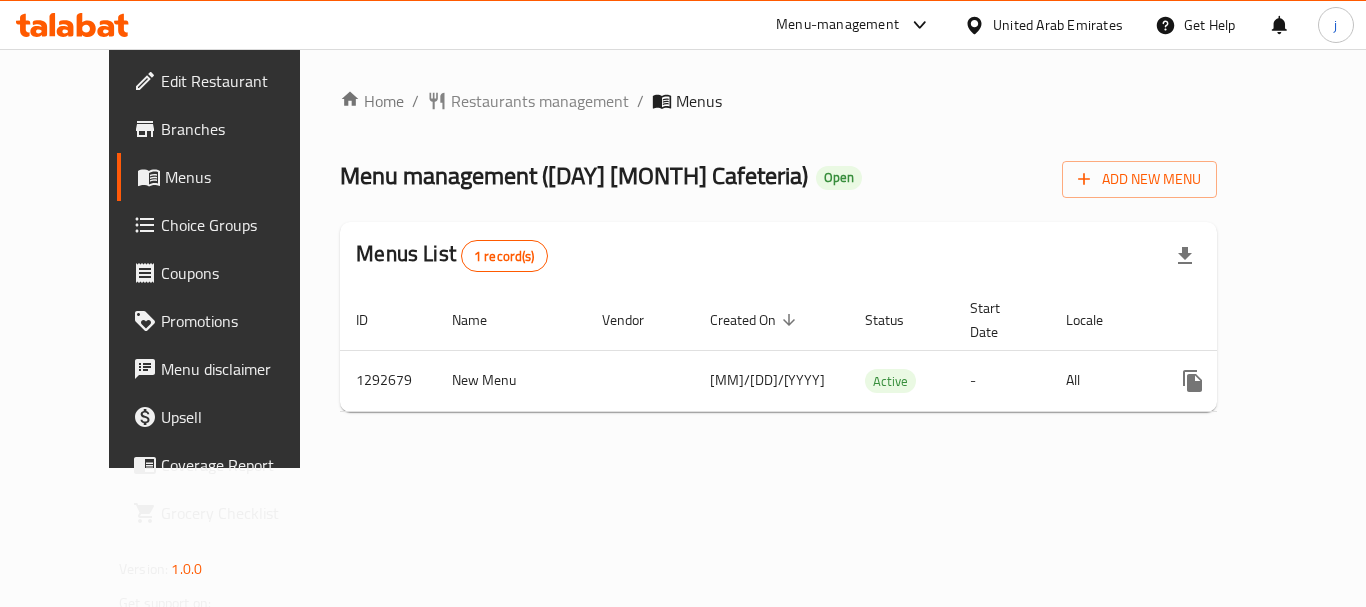 click on "Edit Restaurant" at bounding box center [241, 81] 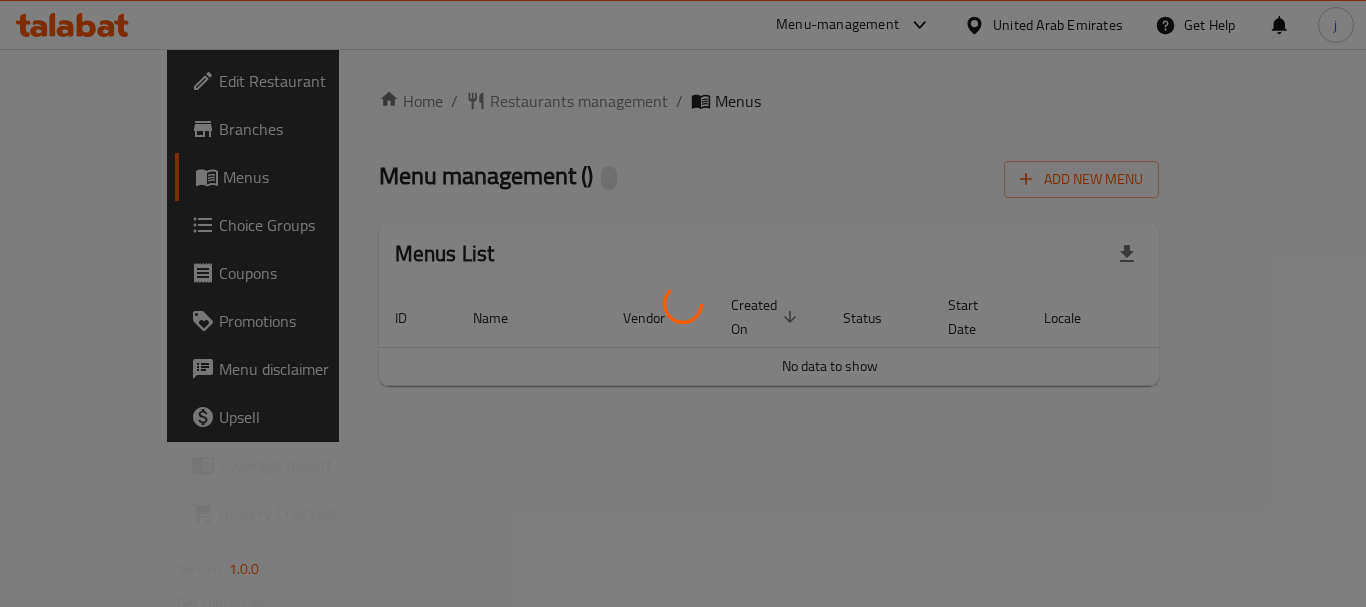 scroll, scrollTop: 0, scrollLeft: 0, axis: both 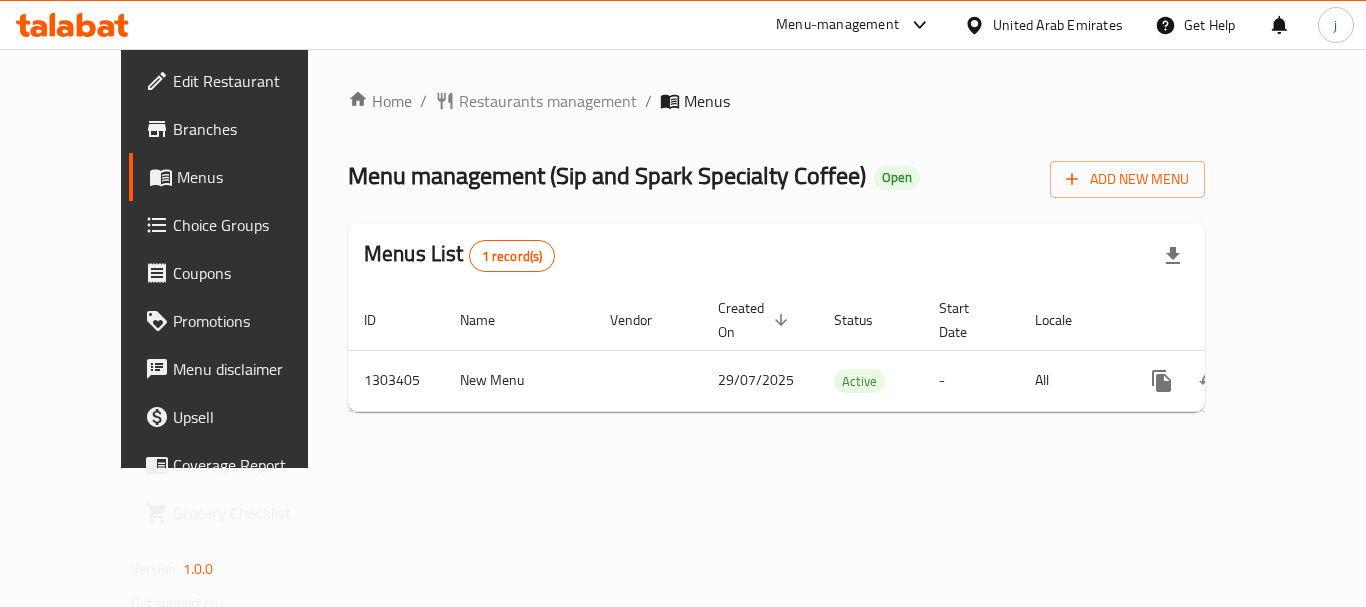 click on "Edit Restaurant" at bounding box center (253, 81) 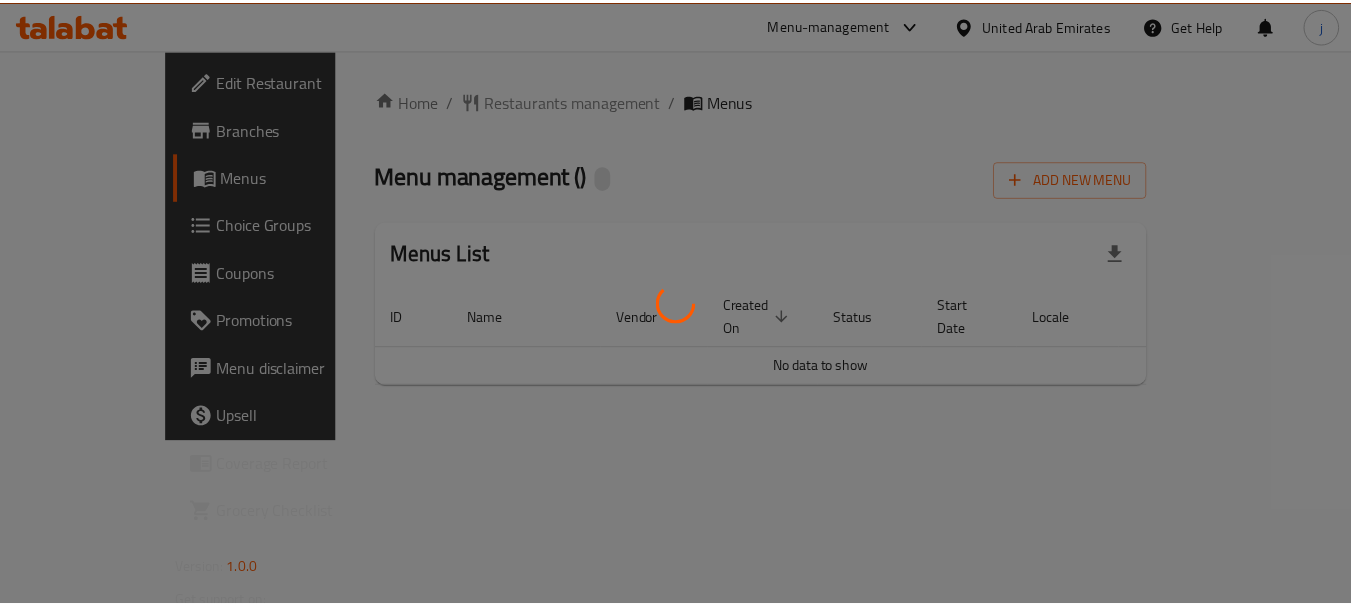 scroll, scrollTop: 0, scrollLeft: 0, axis: both 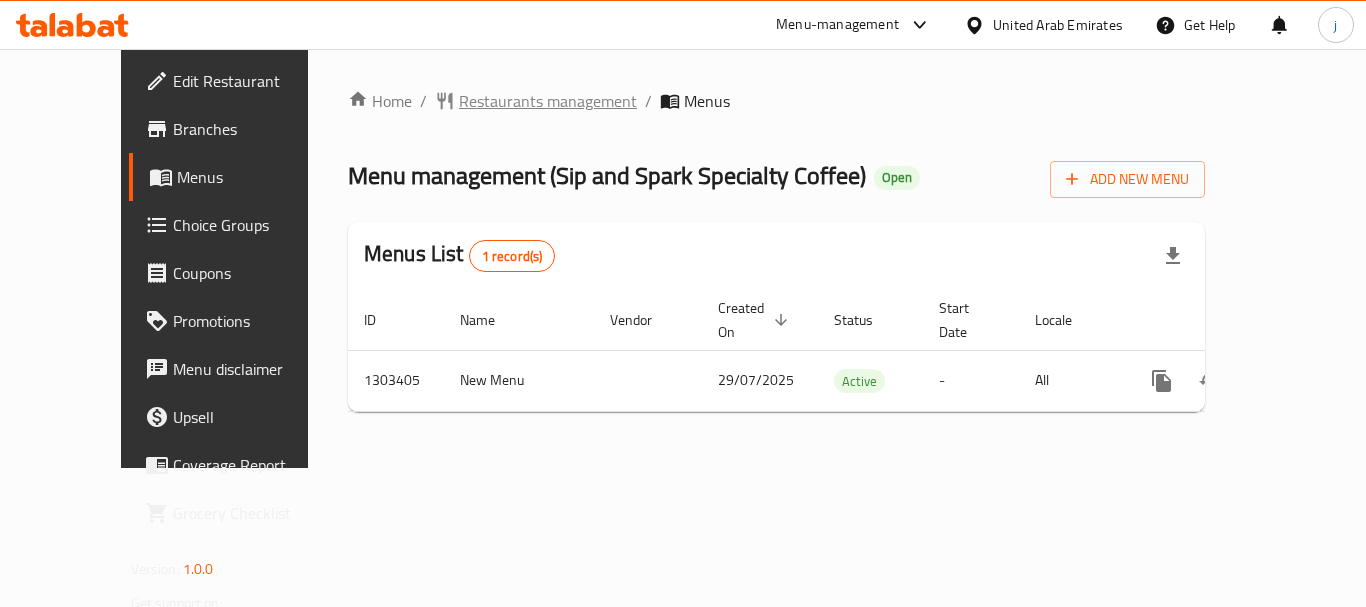 click on "Restaurants management" at bounding box center [548, 101] 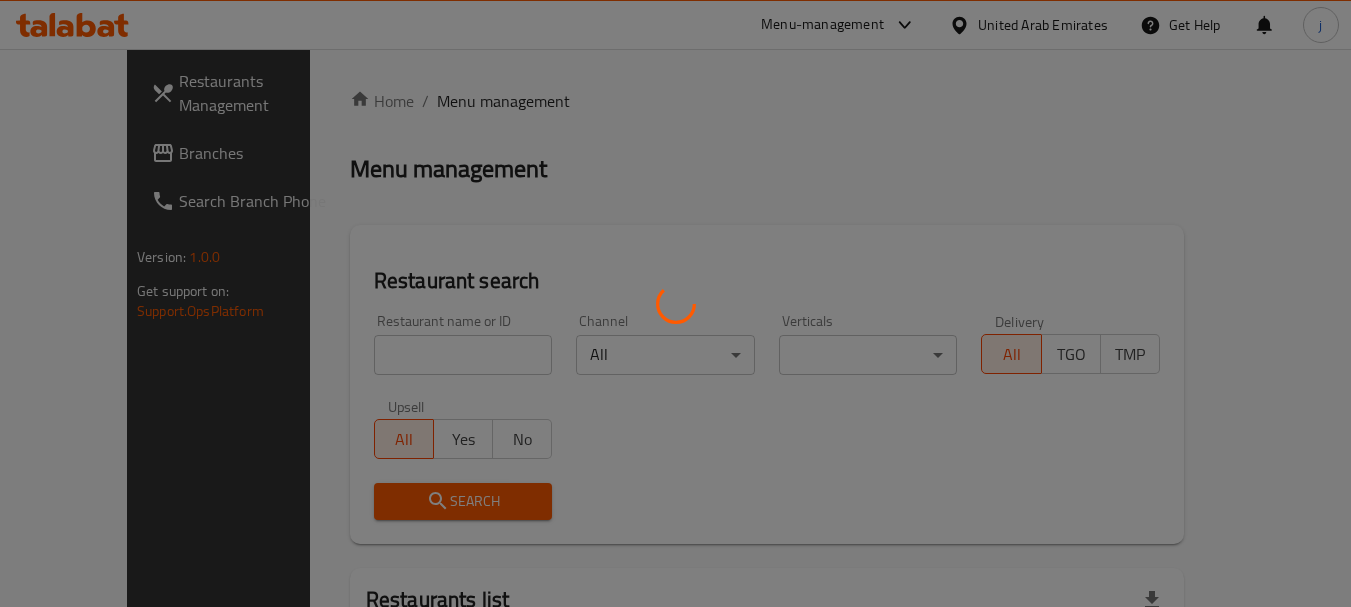 scroll, scrollTop: 200, scrollLeft: 0, axis: vertical 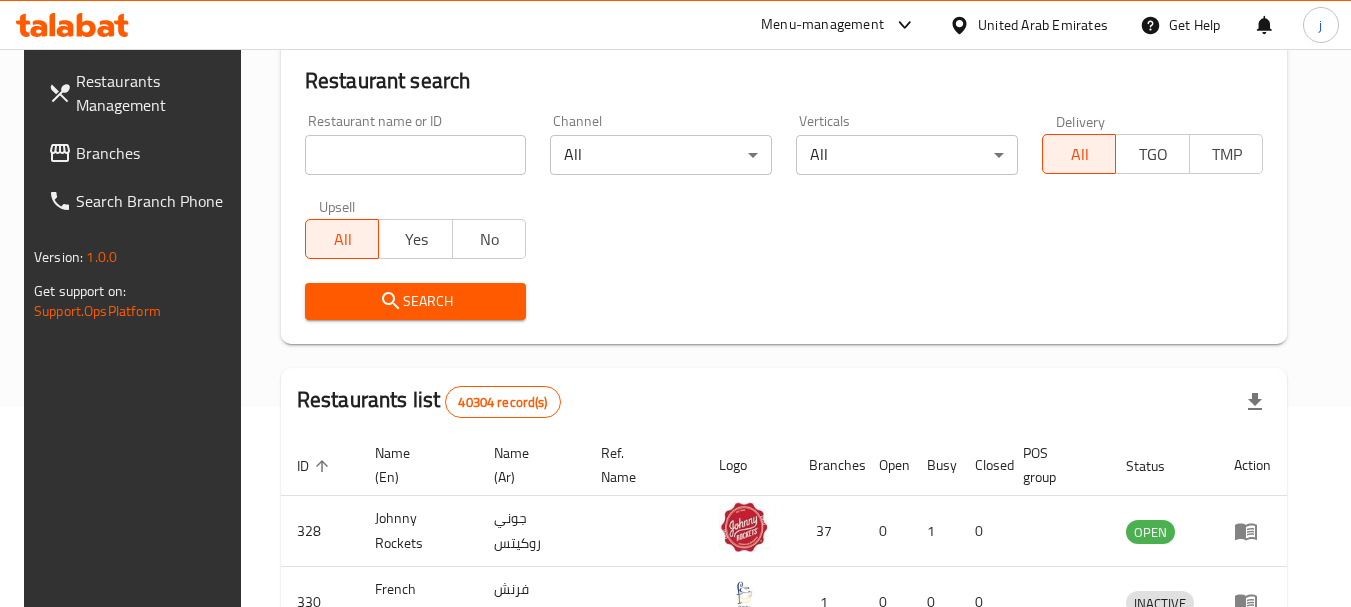 click at bounding box center [416, 155] 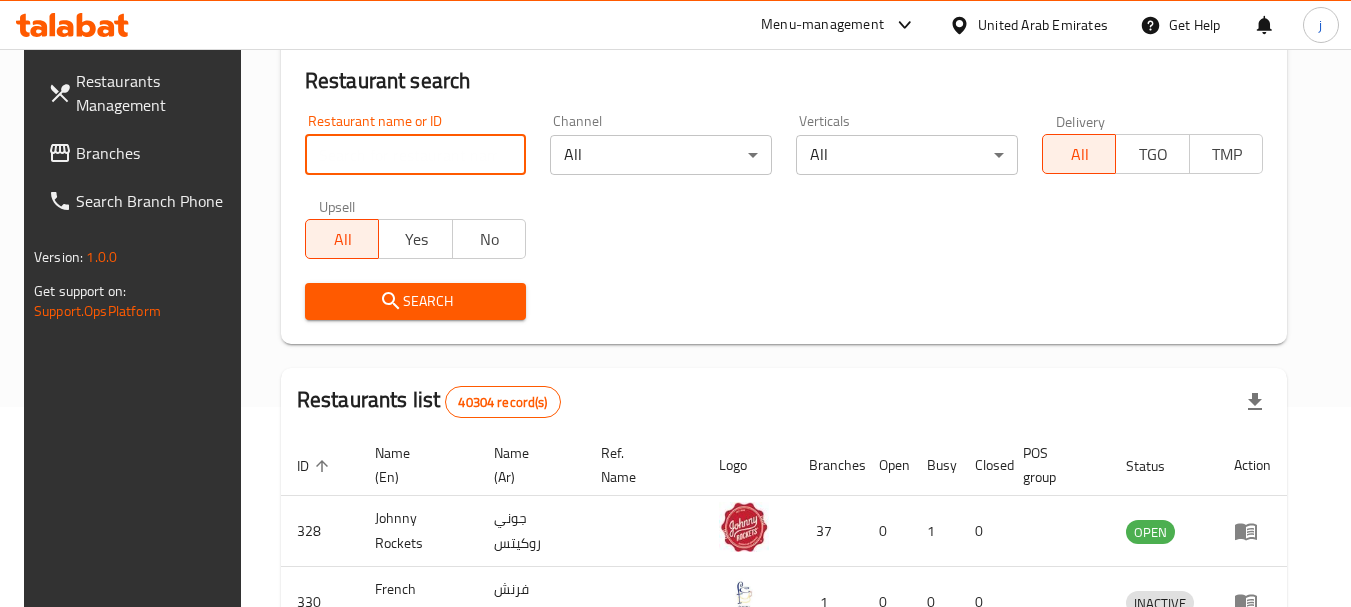 paste on "702754" 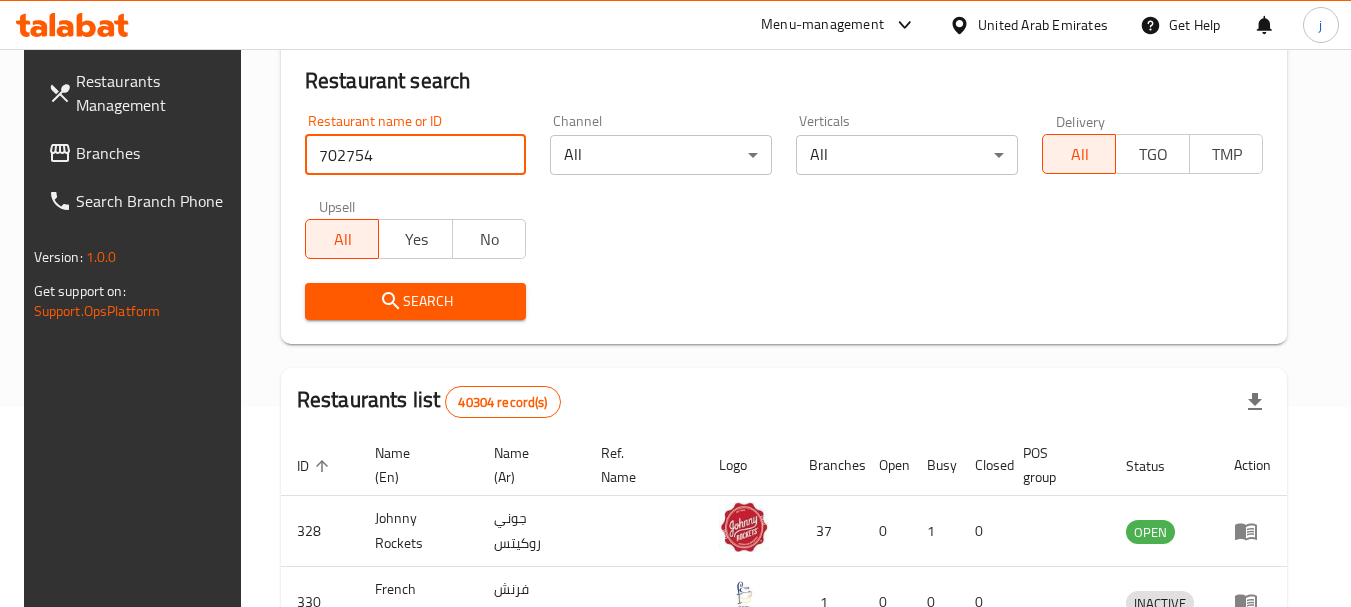 type on "702754" 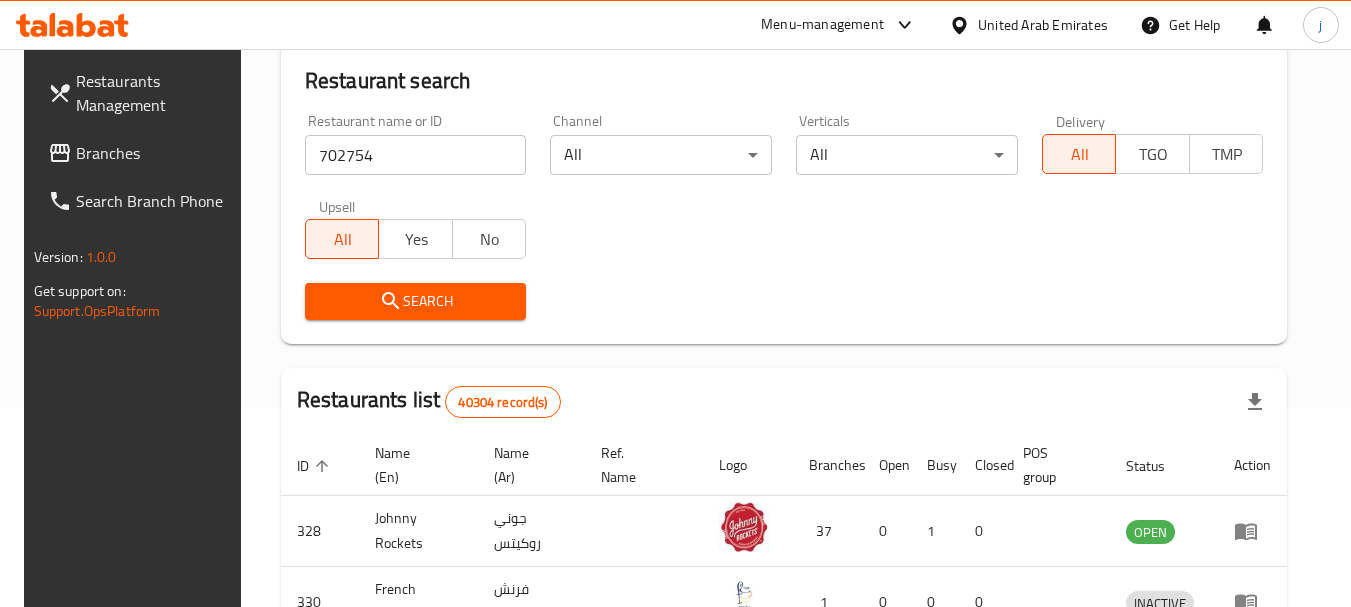click on "Search" at bounding box center (416, 301) 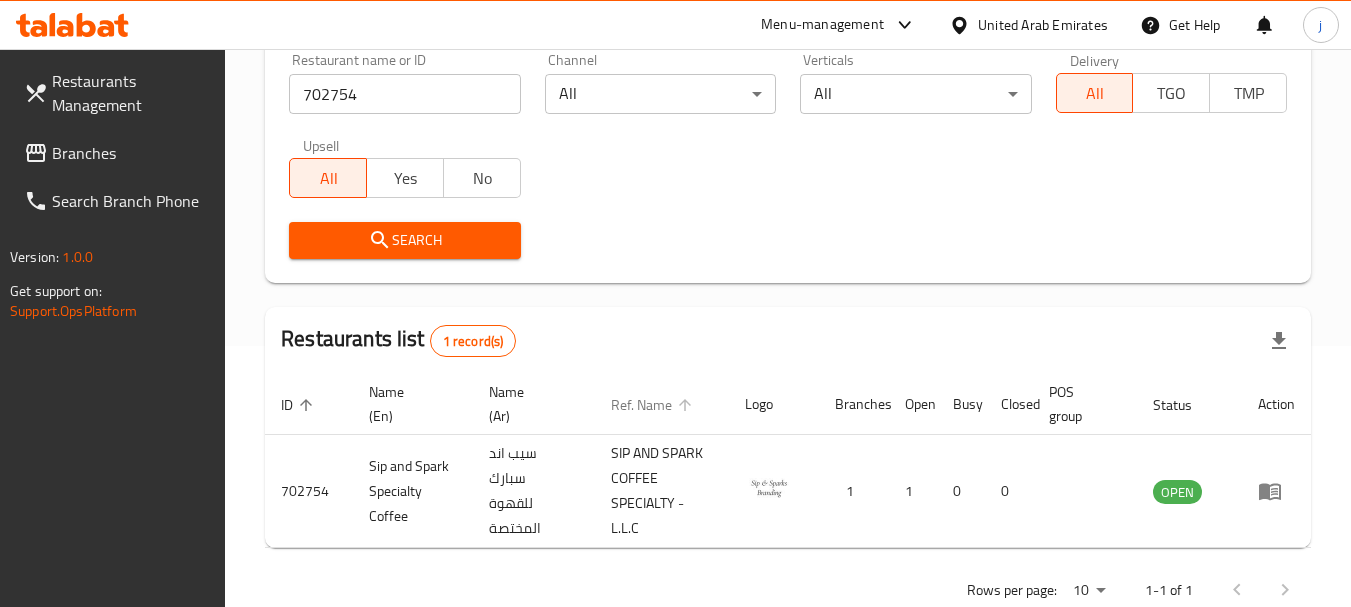 scroll, scrollTop: 310, scrollLeft: 0, axis: vertical 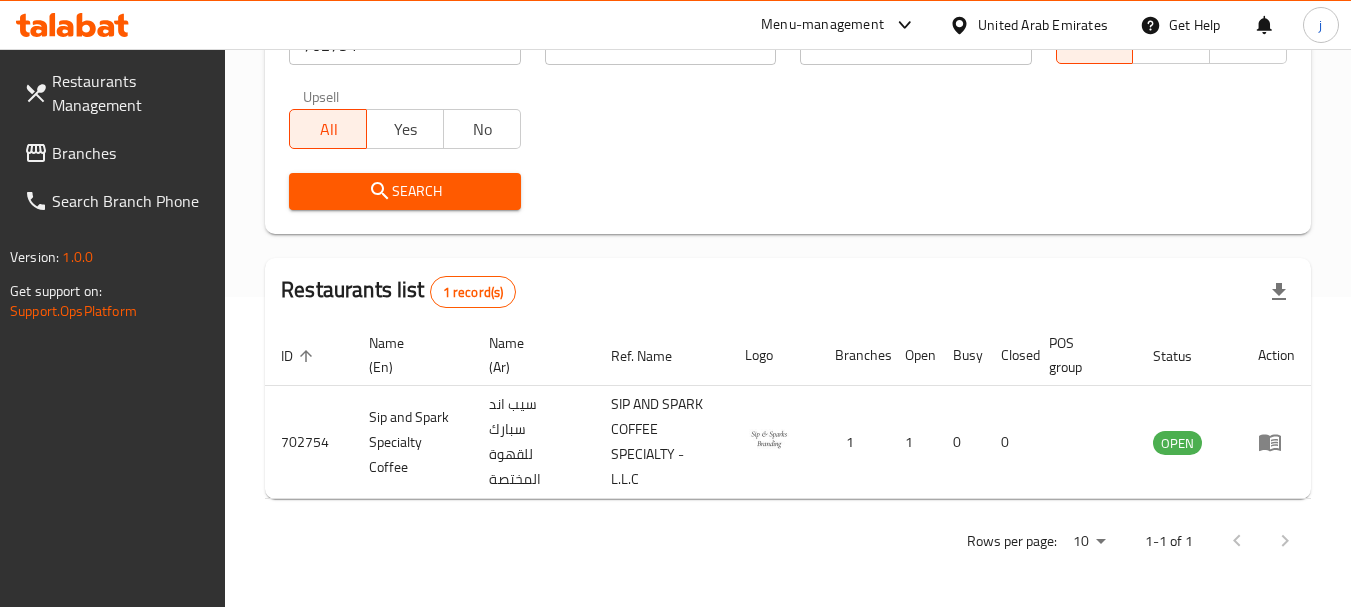 click on "United Arab Emirates" at bounding box center [1043, 25] 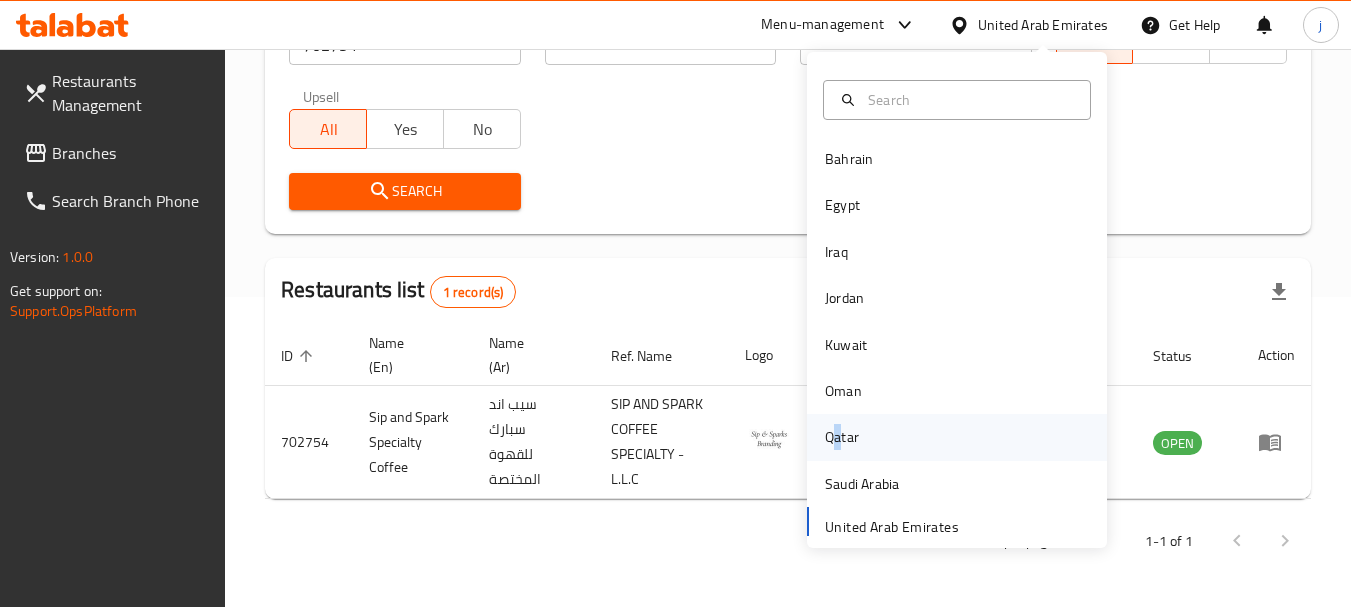 click on "Qatar" at bounding box center [842, 437] 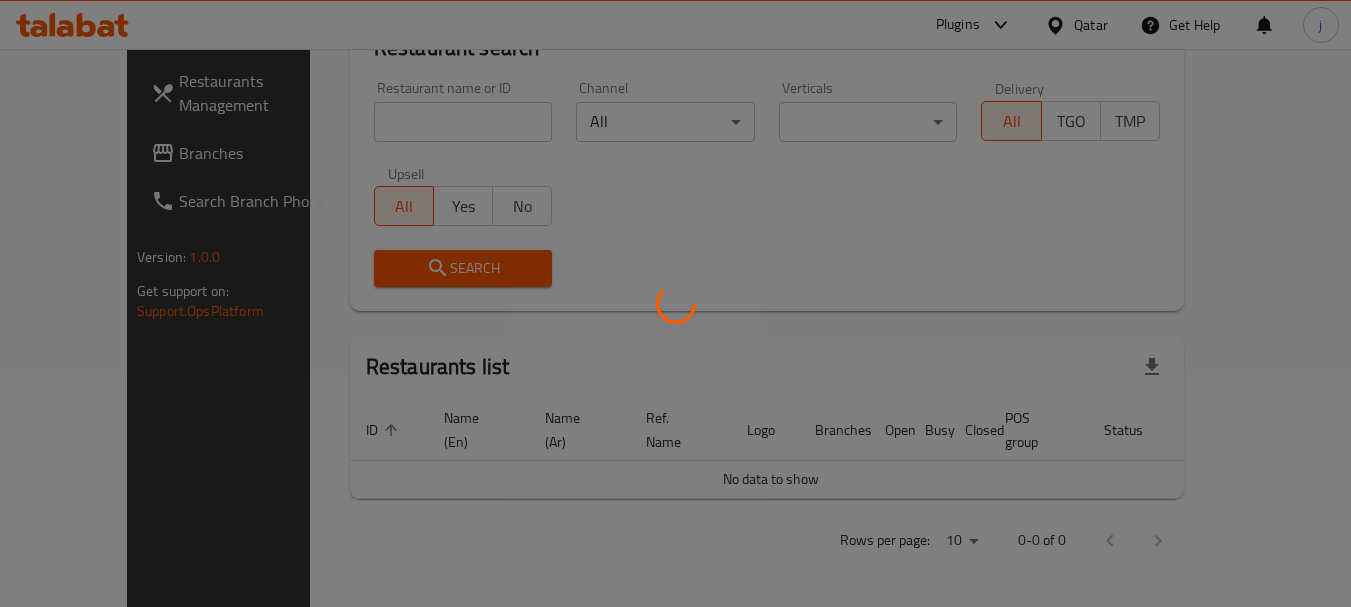 scroll, scrollTop: 210, scrollLeft: 0, axis: vertical 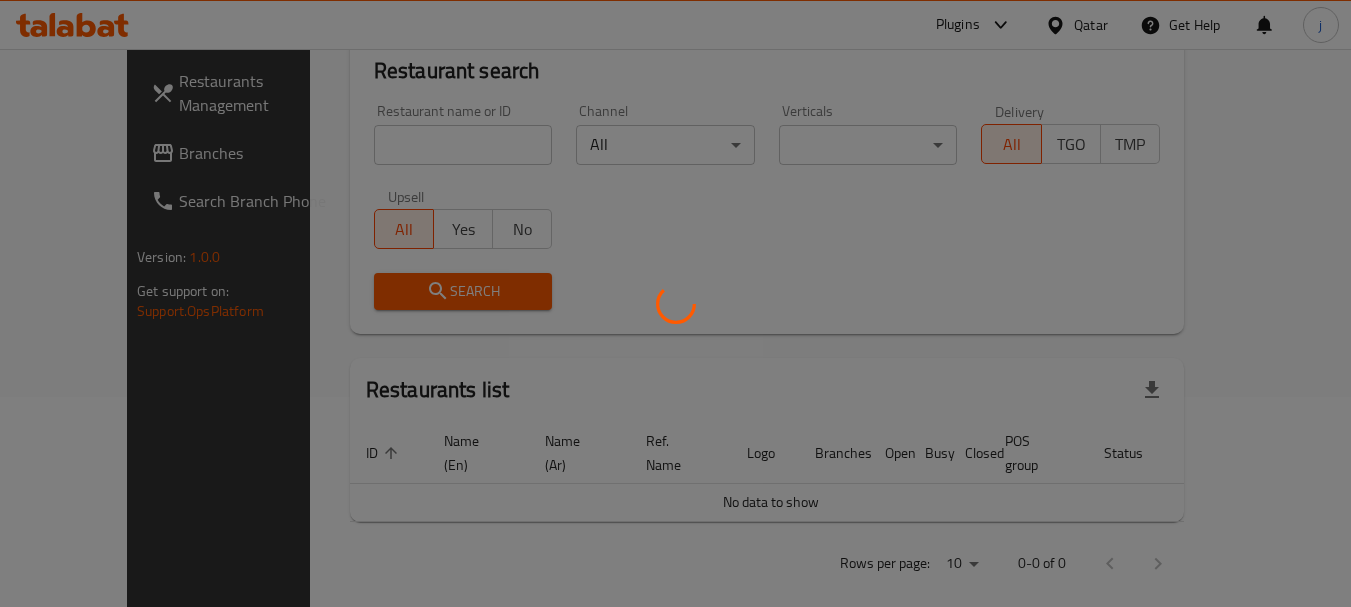 click at bounding box center (675, 303) 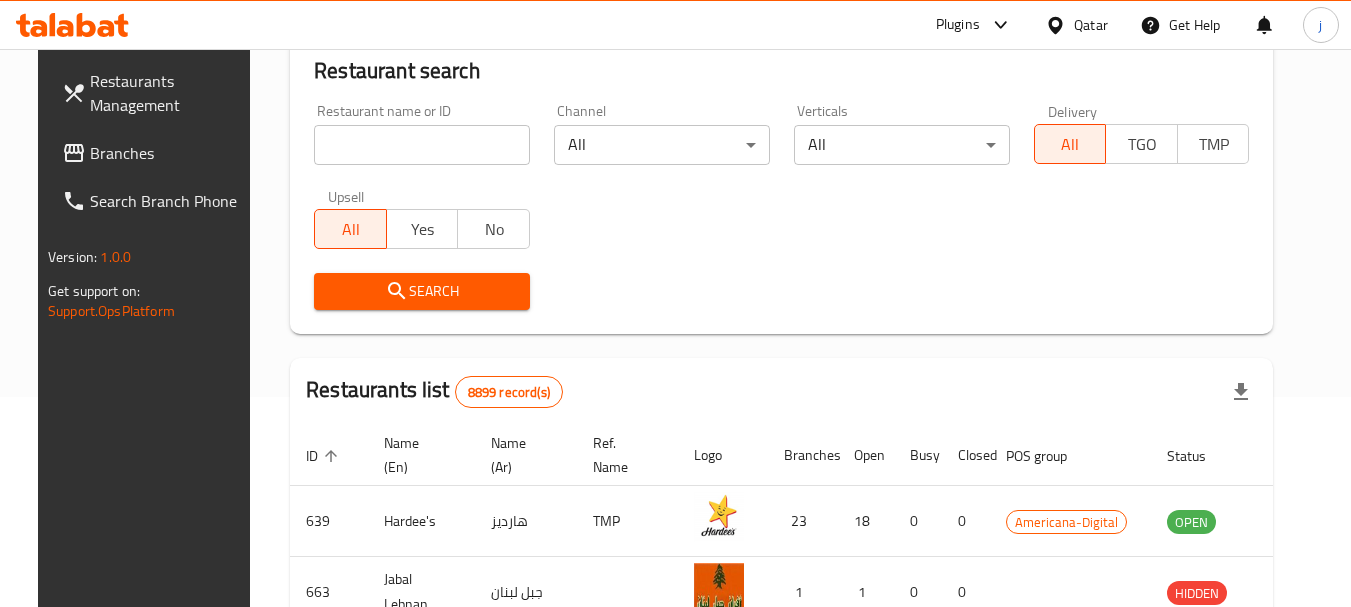 scroll, scrollTop: 310, scrollLeft: 0, axis: vertical 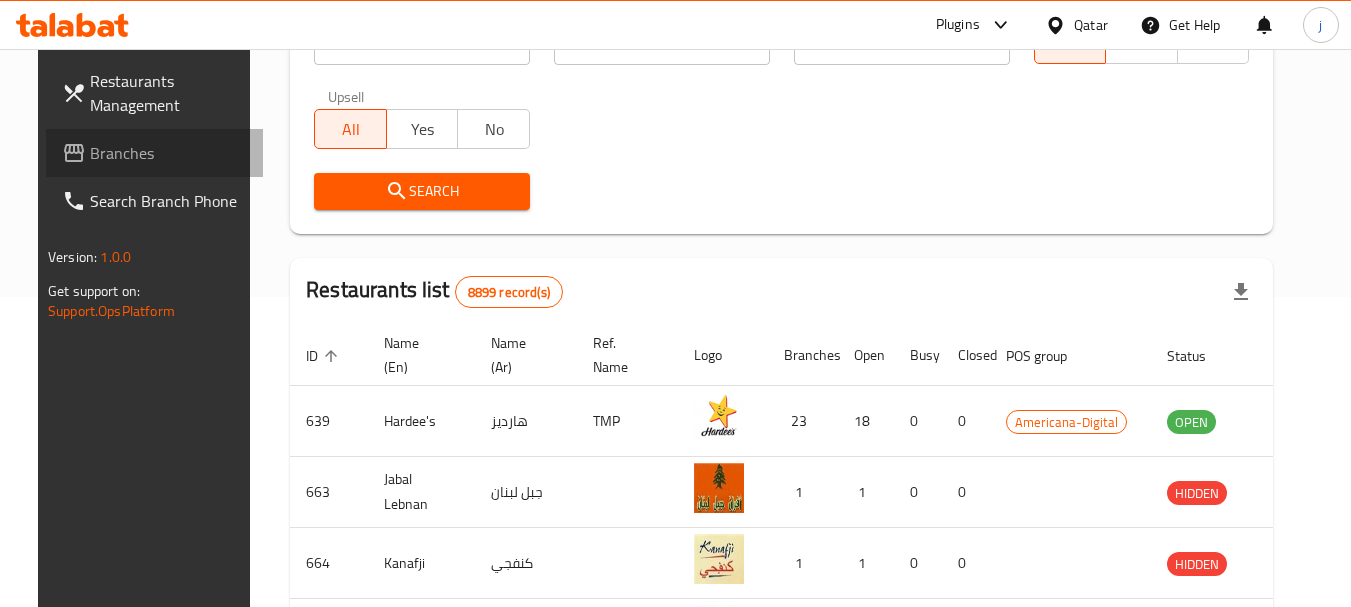click on "Branches" at bounding box center [169, 153] 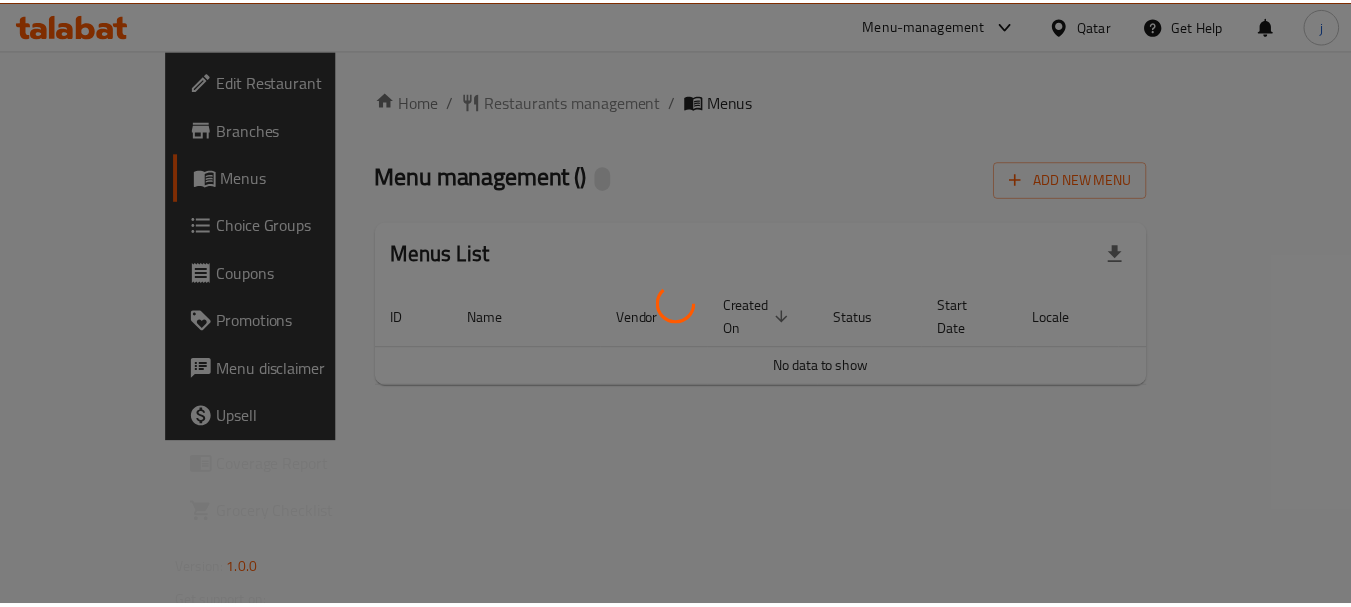 scroll, scrollTop: 0, scrollLeft: 0, axis: both 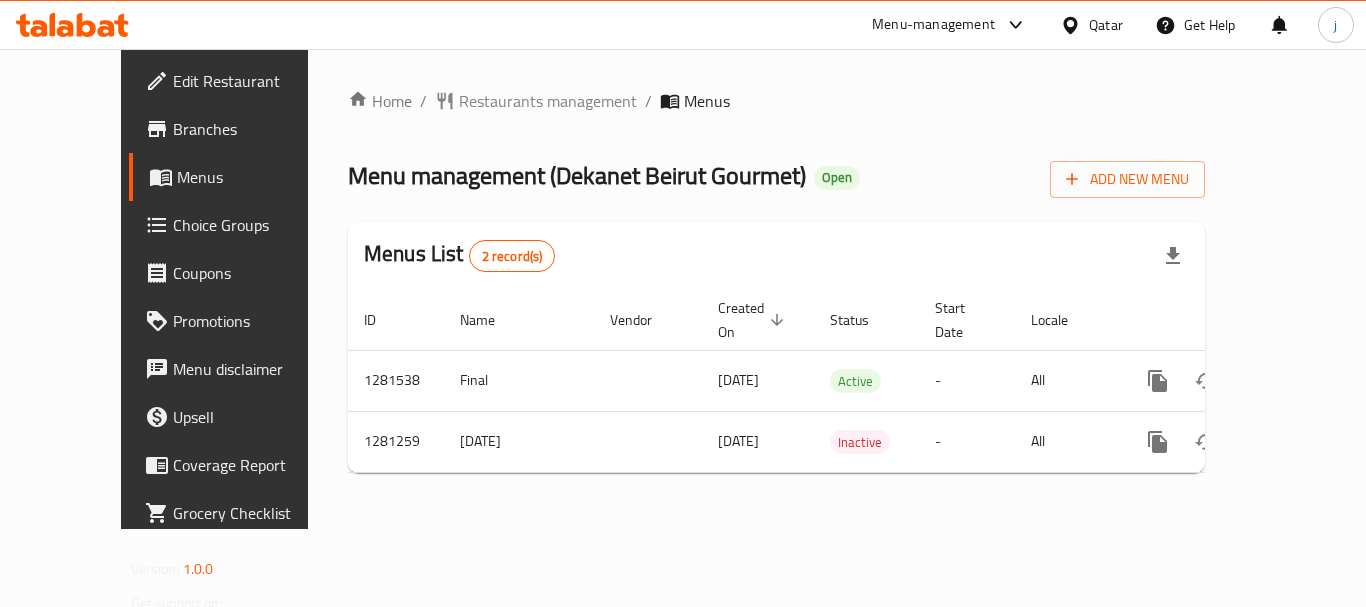 click on "Qatar" at bounding box center [1106, 25] 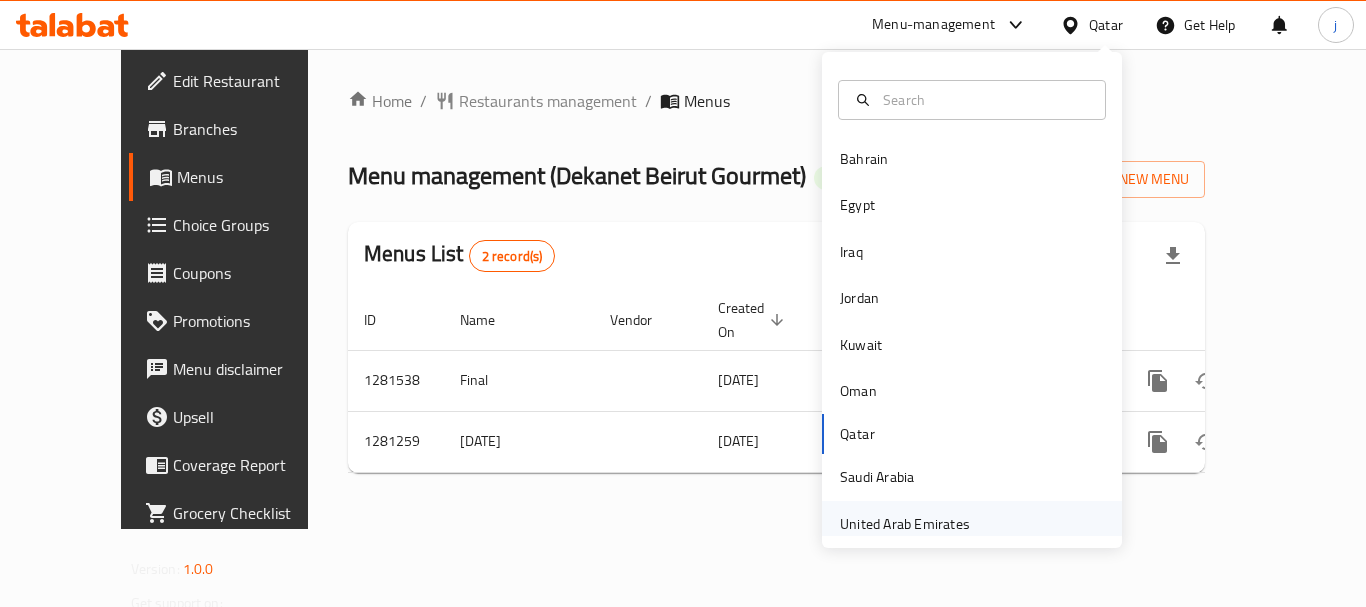 click on "United Arab Emirates" at bounding box center [905, 524] 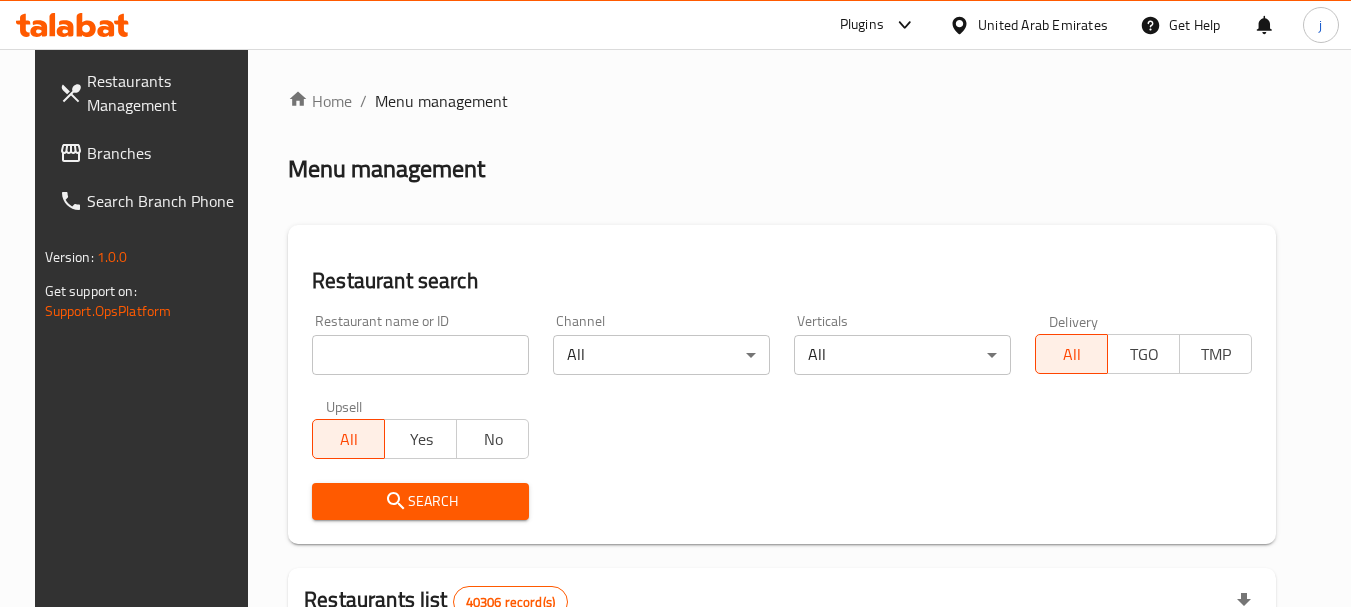 click on "Branches" at bounding box center [152, 153] 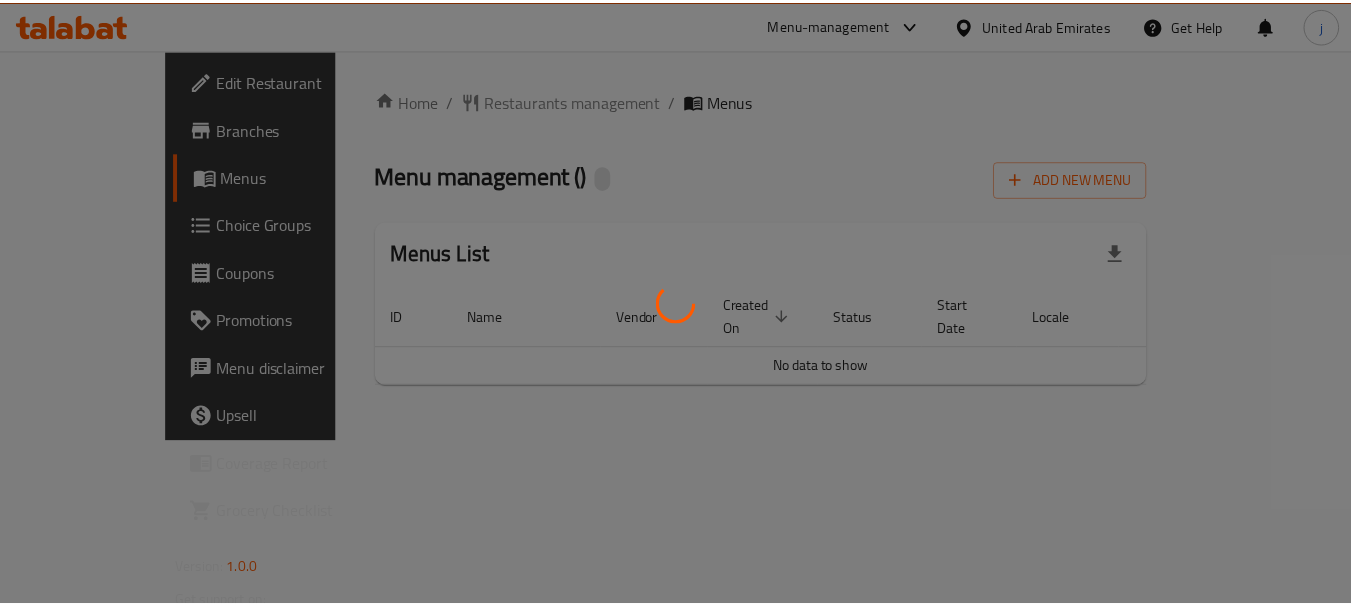 scroll, scrollTop: 0, scrollLeft: 0, axis: both 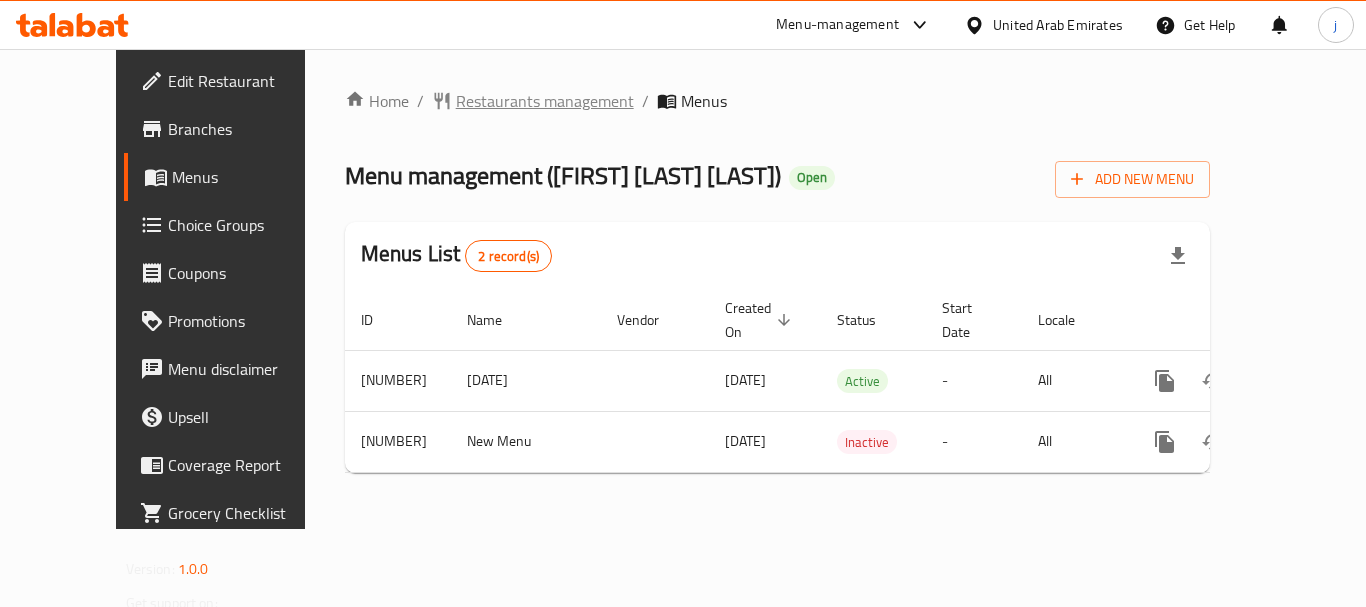 click on "Restaurants management" at bounding box center [545, 101] 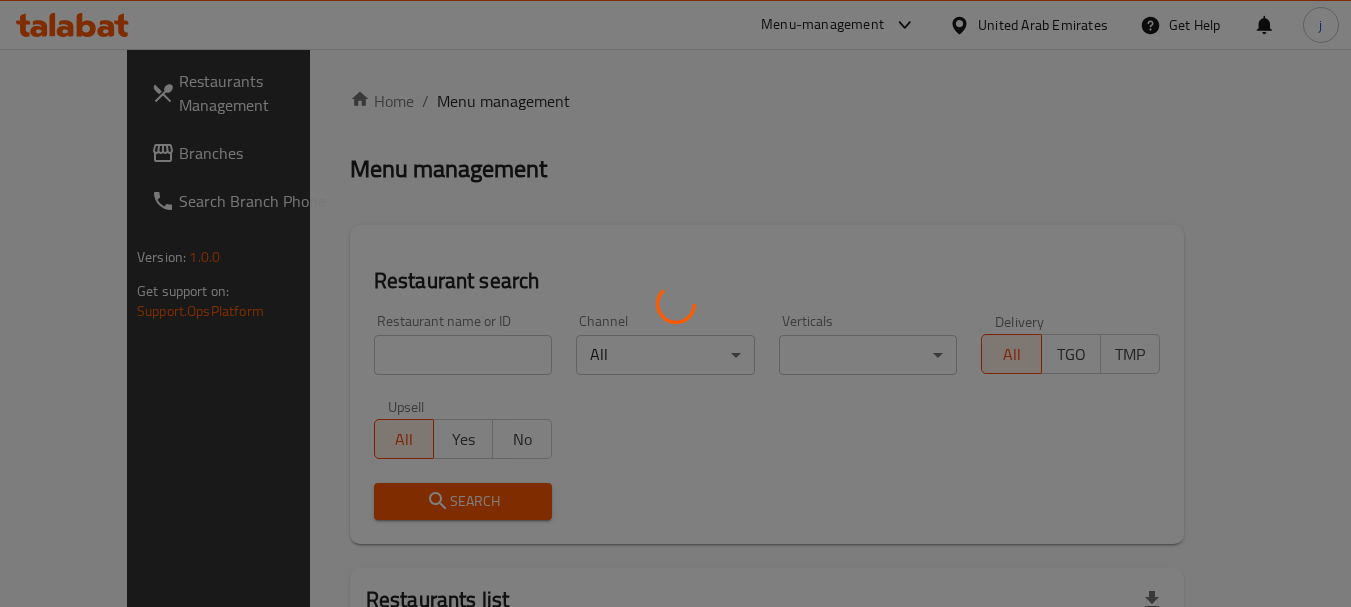 click at bounding box center (675, 303) 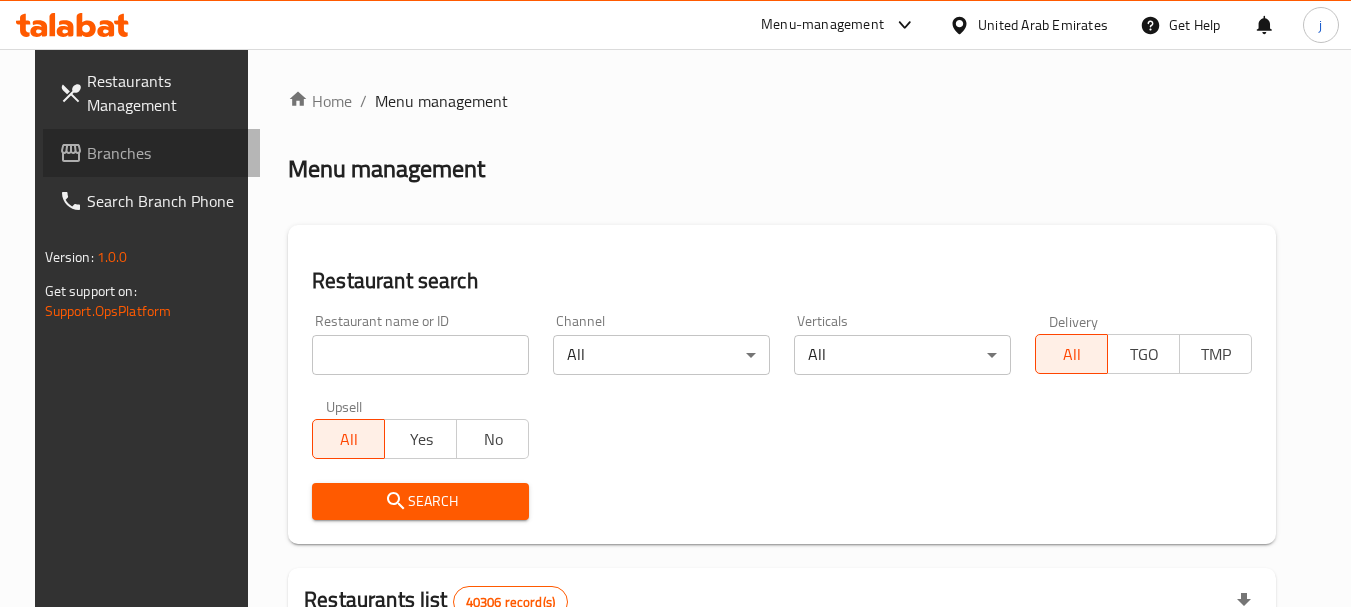click on "Branches" at bounding box center (166, 153) 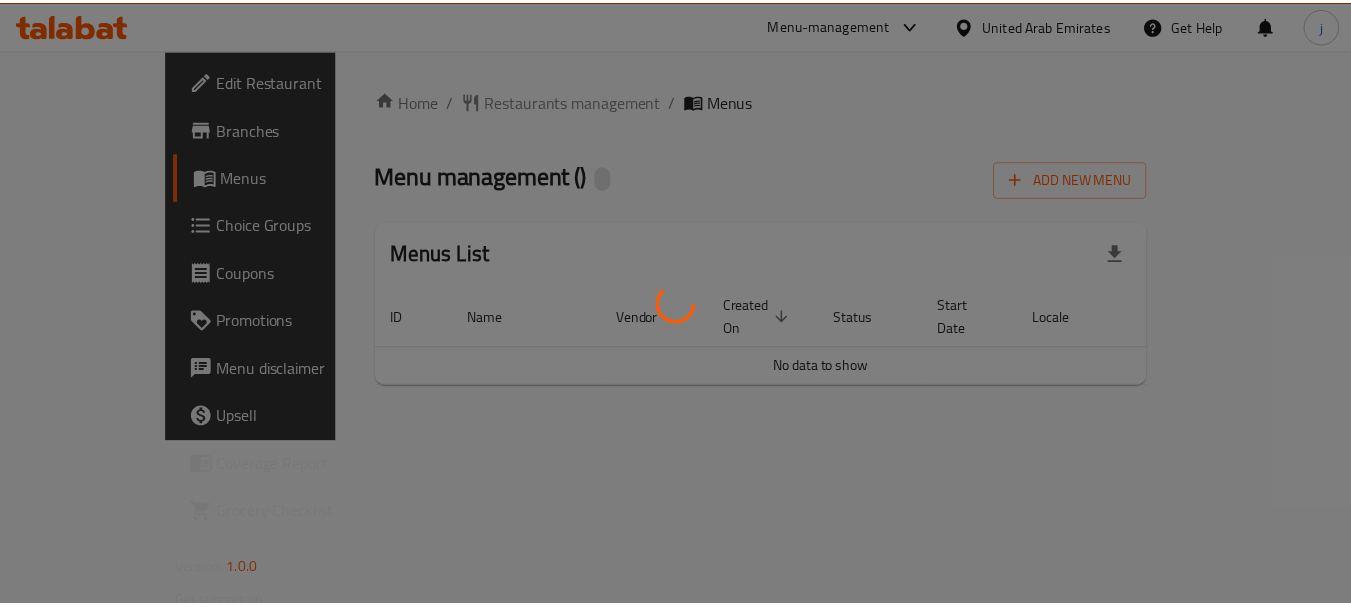 scroll, scrollTop: 0, scrollLeft: 0, axis: both 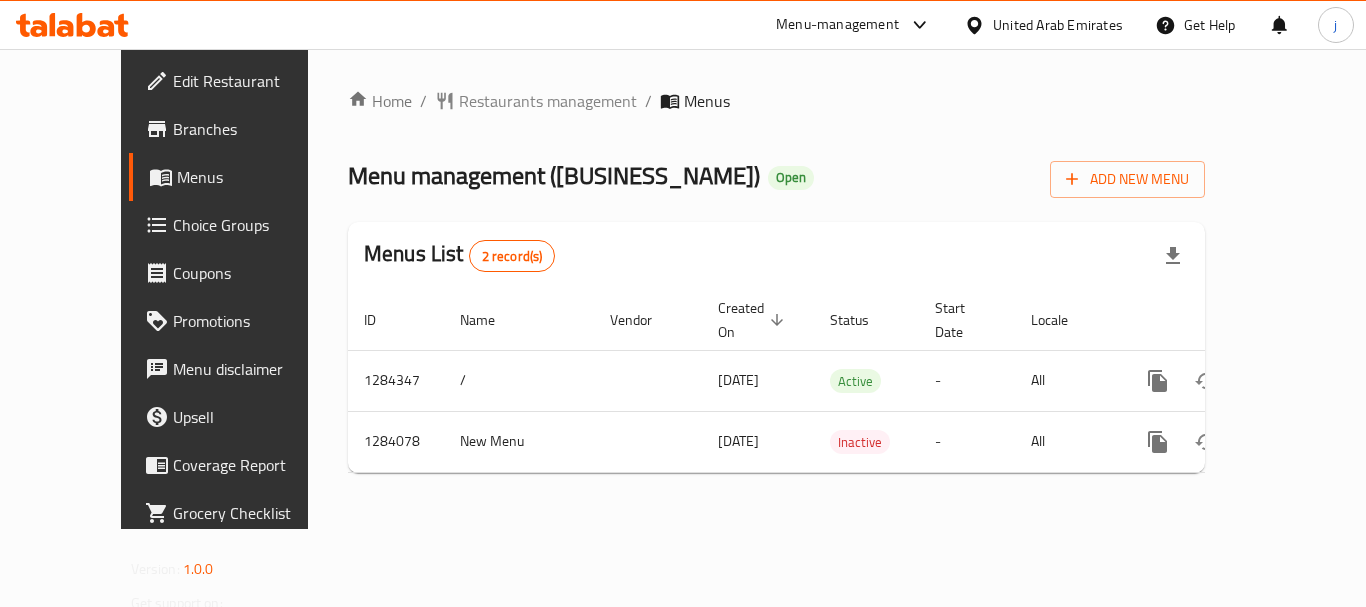 click on "United Arab Emirates" at bounding box center (1058, 25) 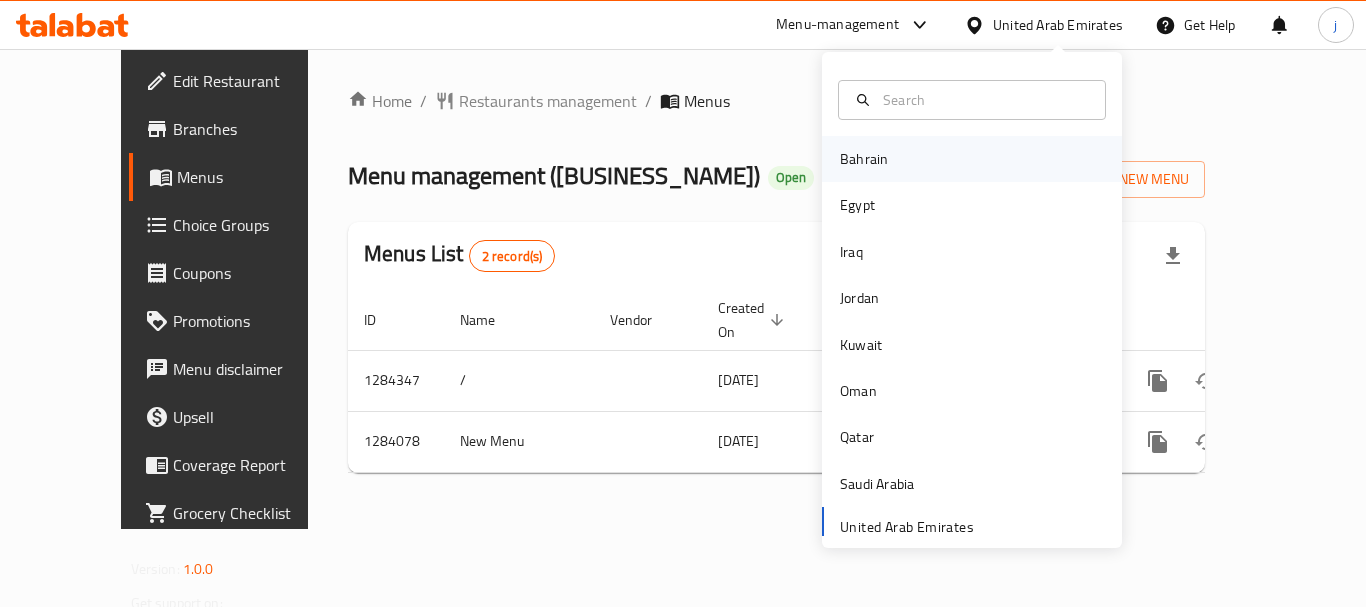 click on "Bahrain" at bounding box center (864, 159) 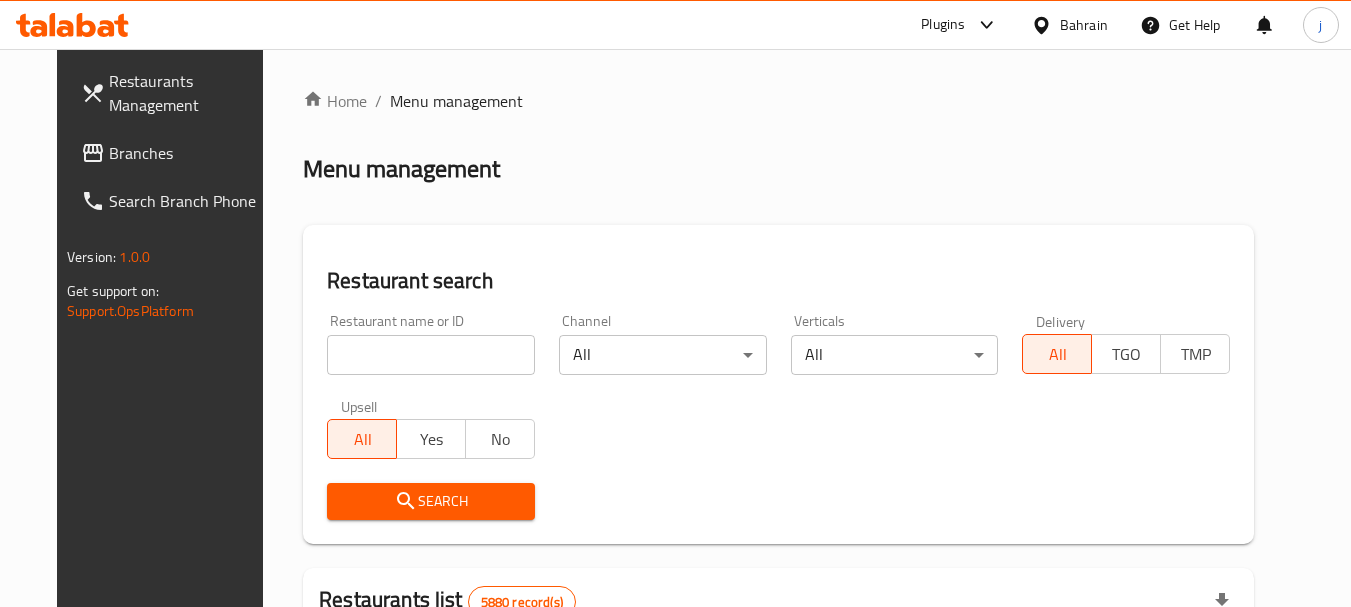 click on "Branches" at bounding box center [188, 153] 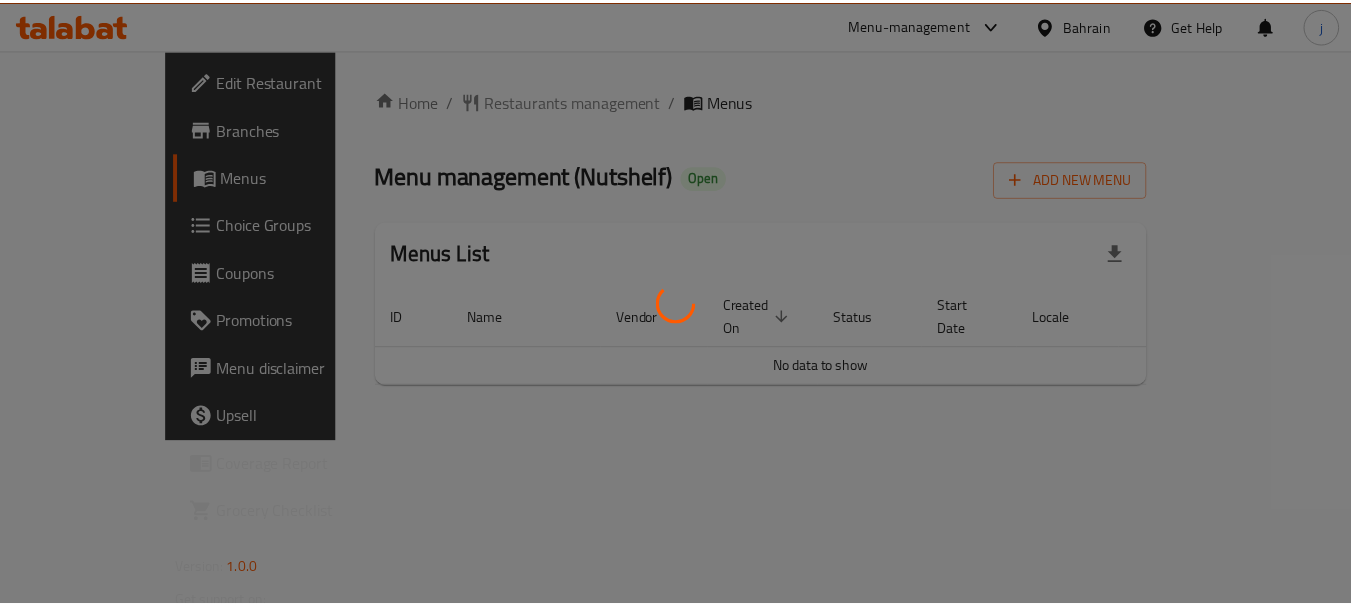 scroll, scrollTop: 0, scrollLeft: 0, axis: both 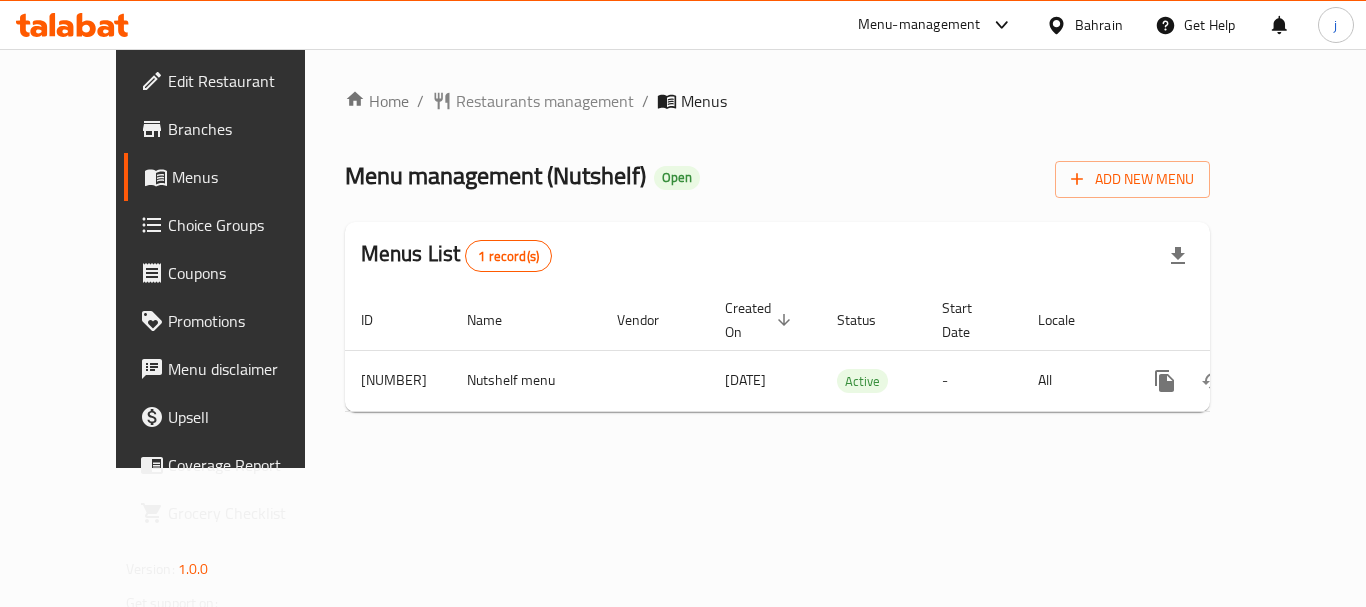 click on "Bahrain" at bounding box center [1099, 25] 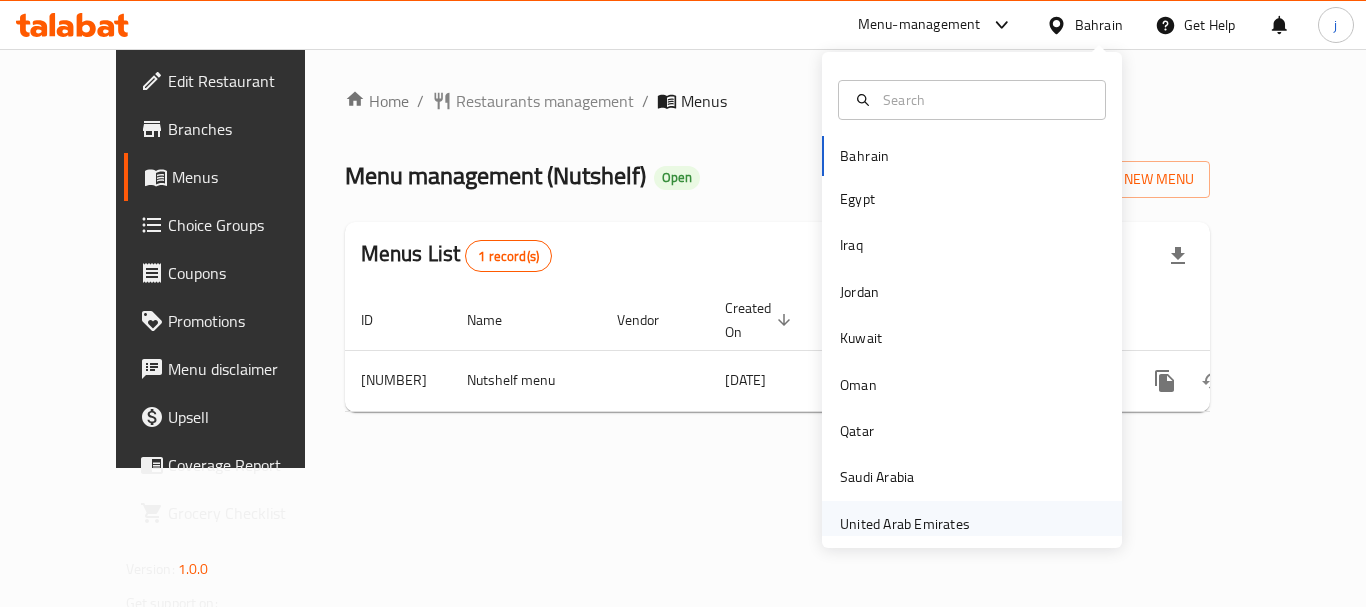 click on "United Arab Emirates" at bounding box center [905, 524] 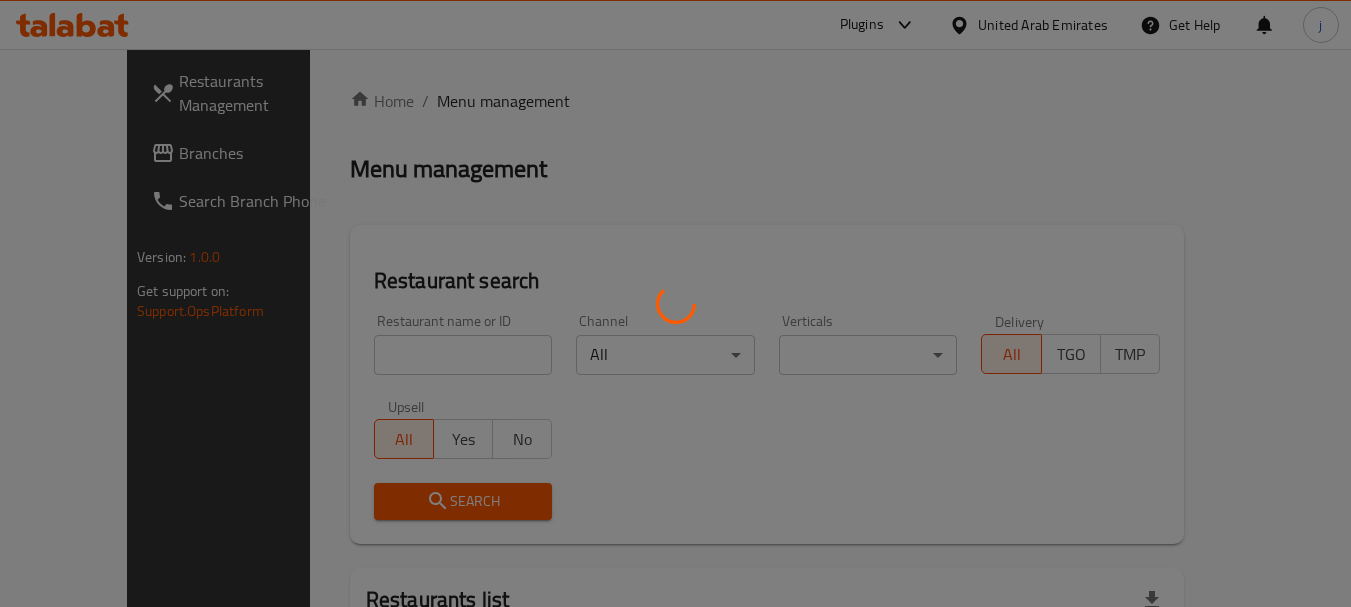 click at bounding box center (675, 303) 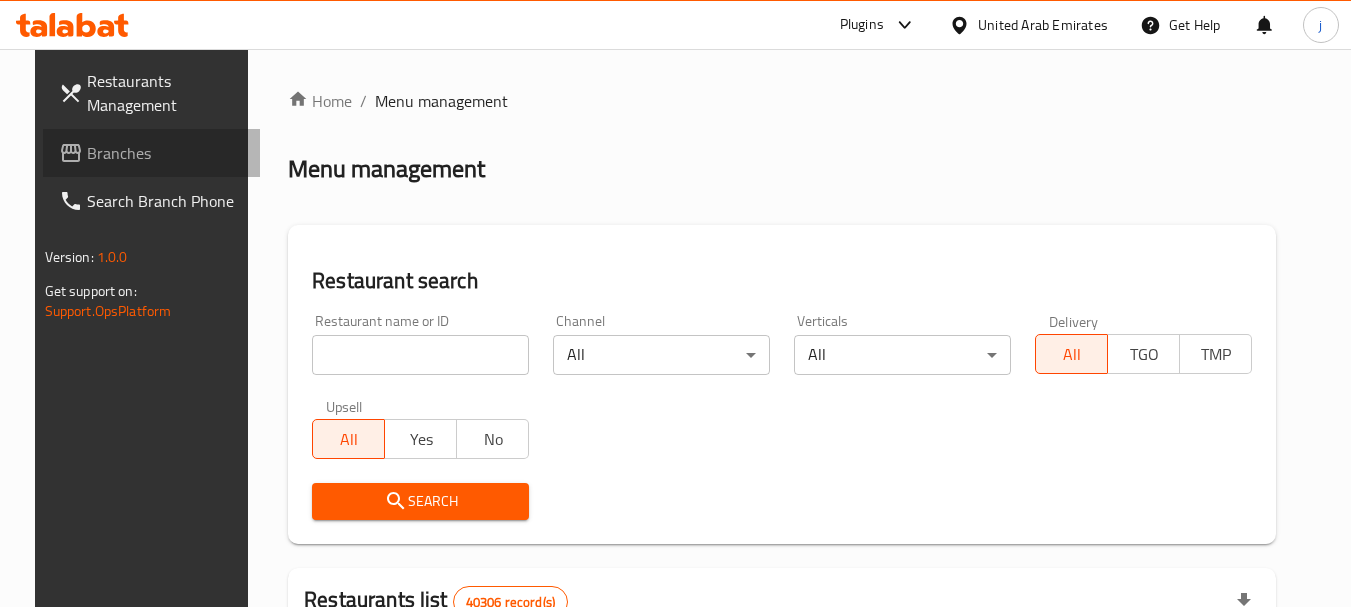 click on "Branches" at bounding box center [166, 153] 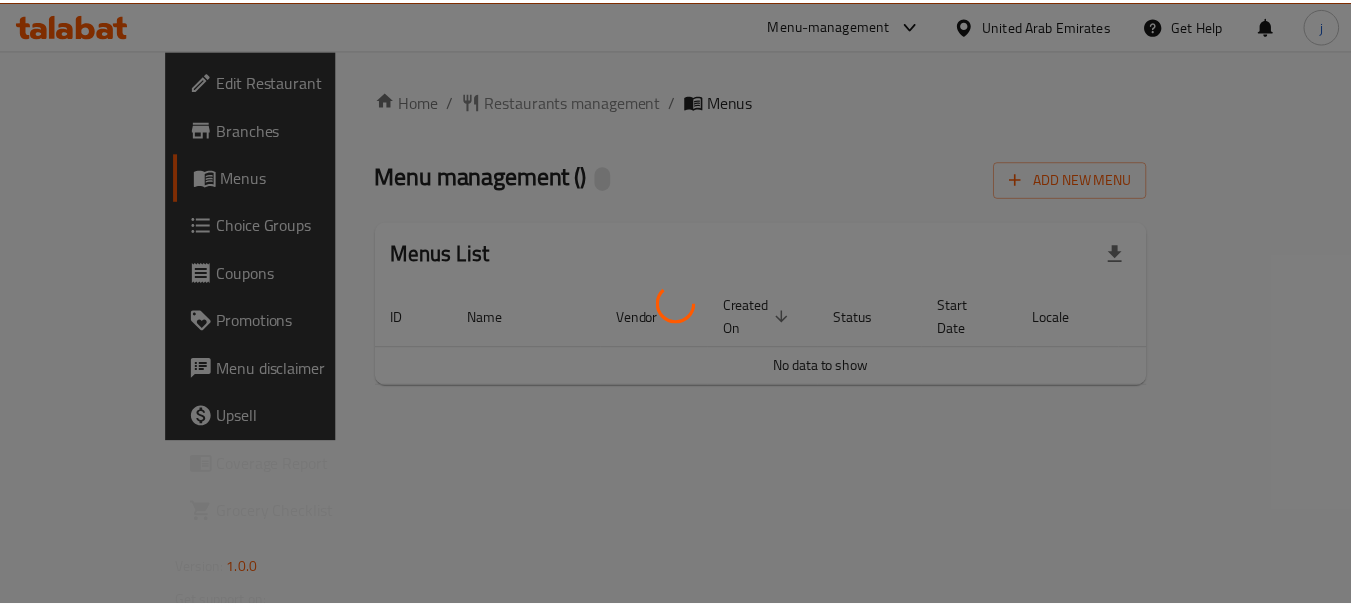 scroll, scrollTop: 0, scrollLeft: 0, axis: both 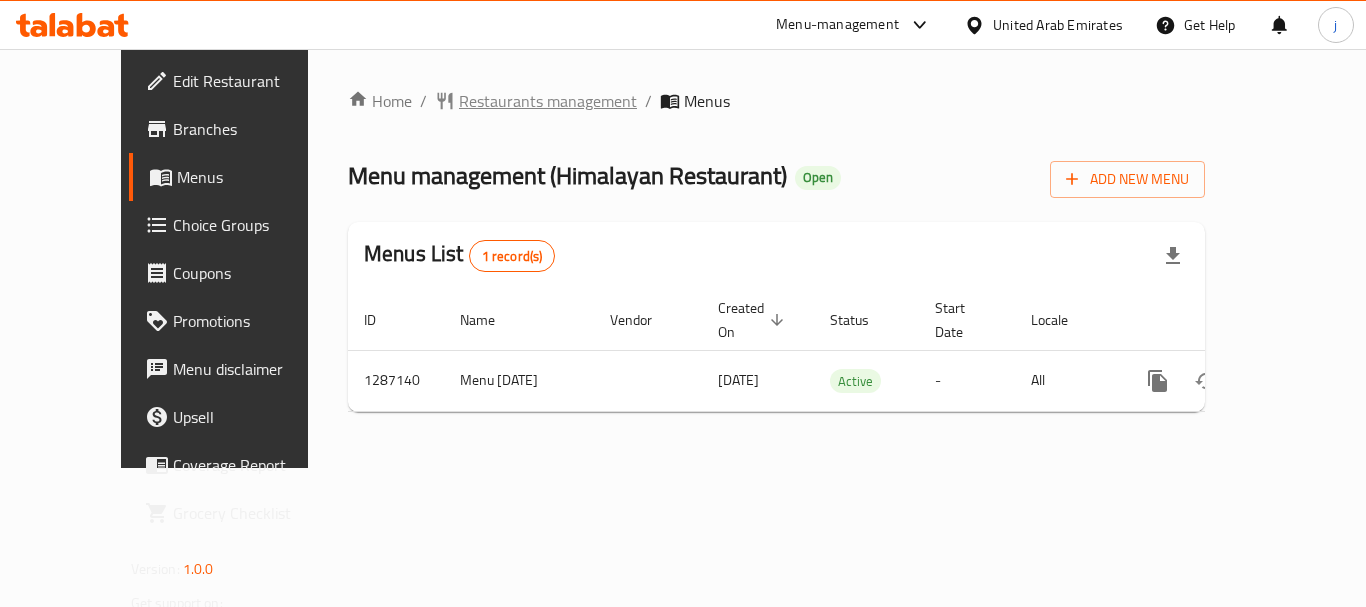 click on "Restaurants management" at bounding box center (548, 101) 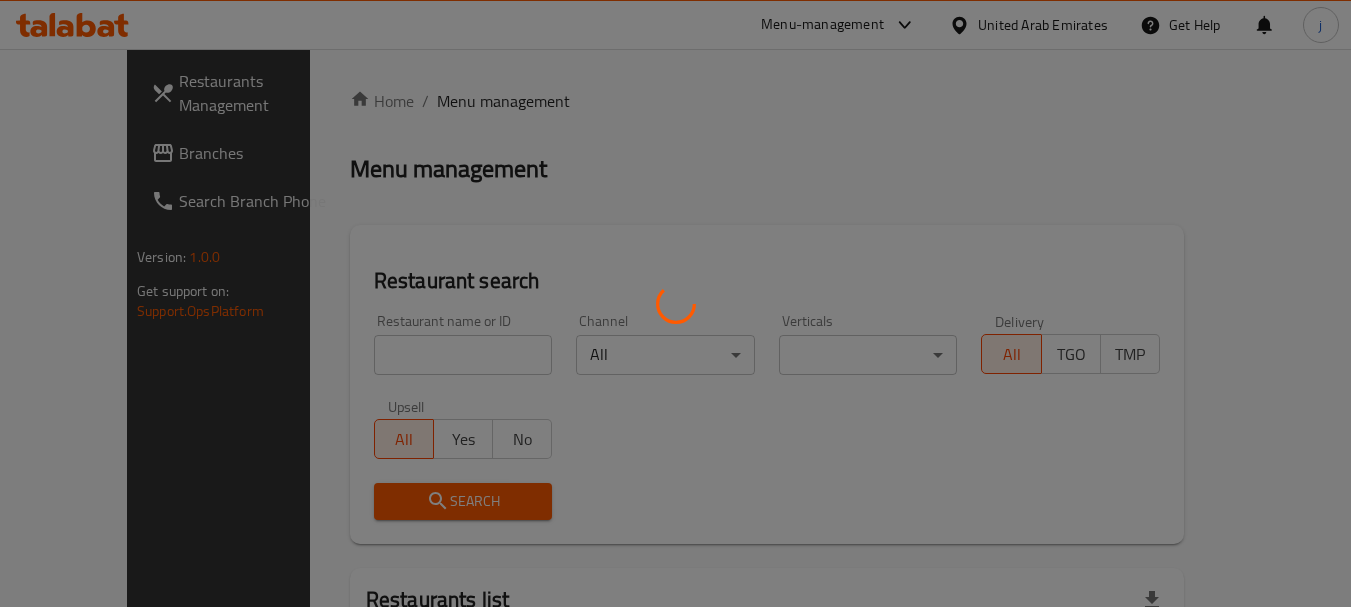 click at bounding box center [675, 303] 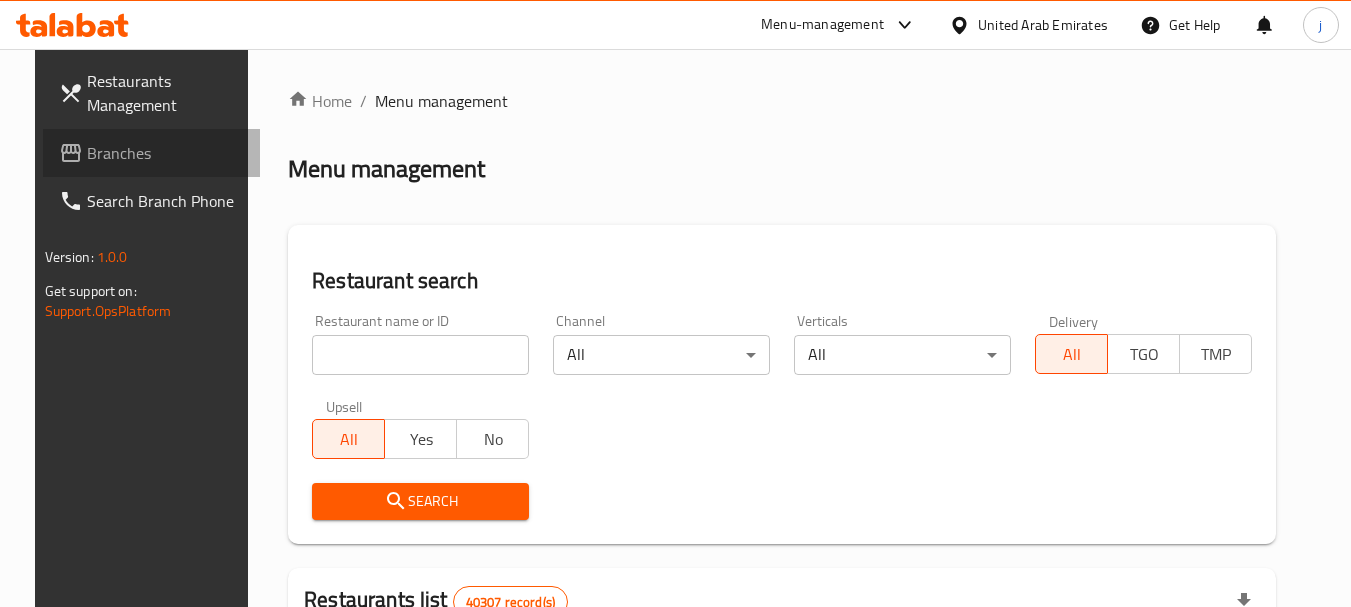 click on "Branches" at bounding box center [152, 153] 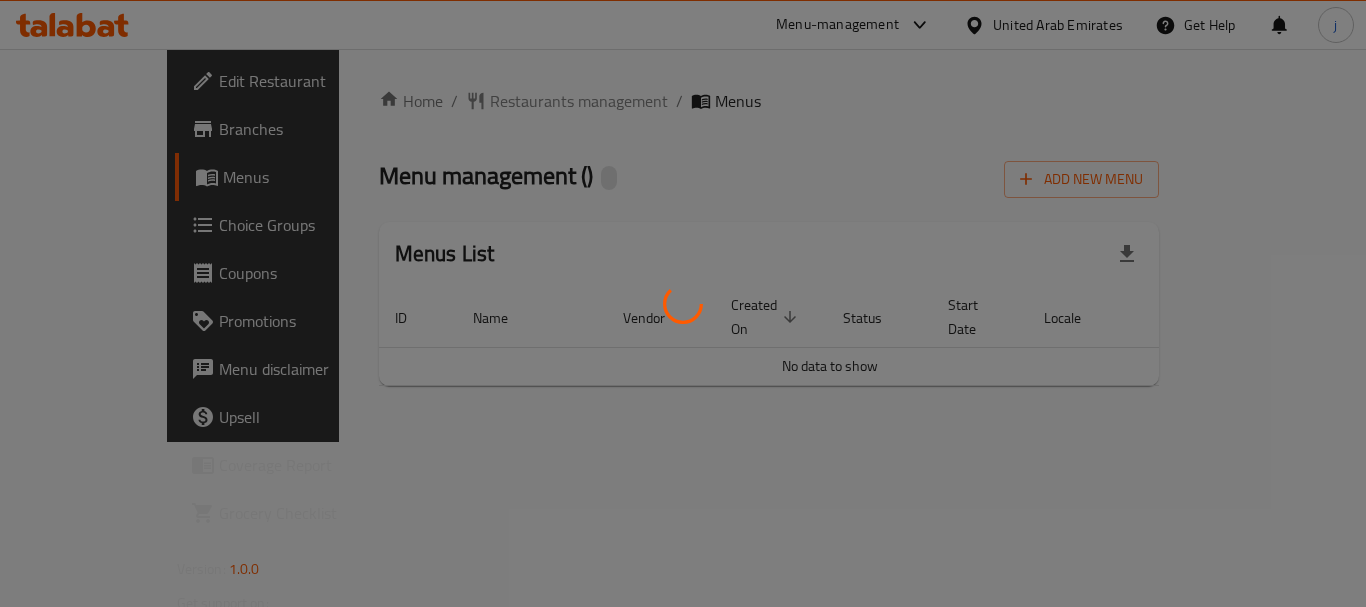 scroll, scrollTop: 0, scrollLeft: 0, axis: both 